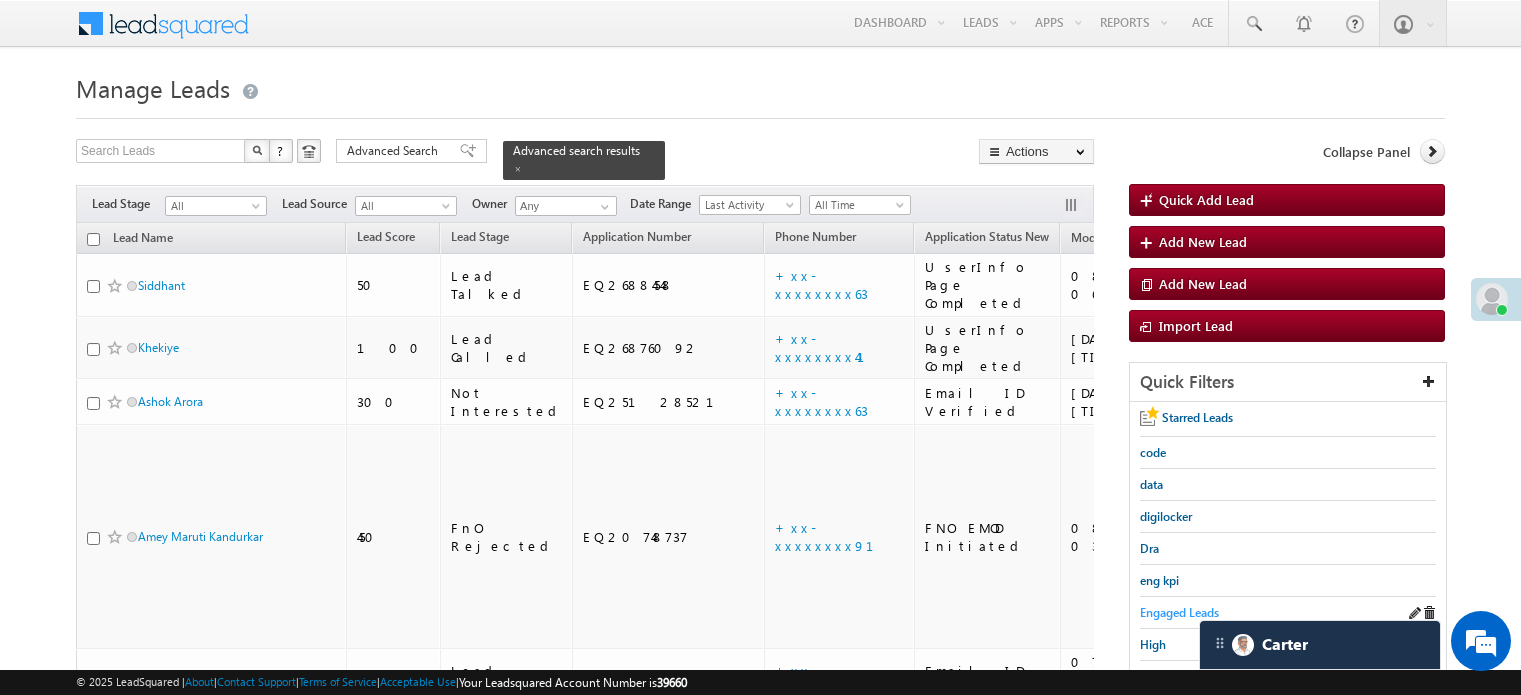 scroll, scrollTop: 137, scrollLeft: 0, axis: vertical 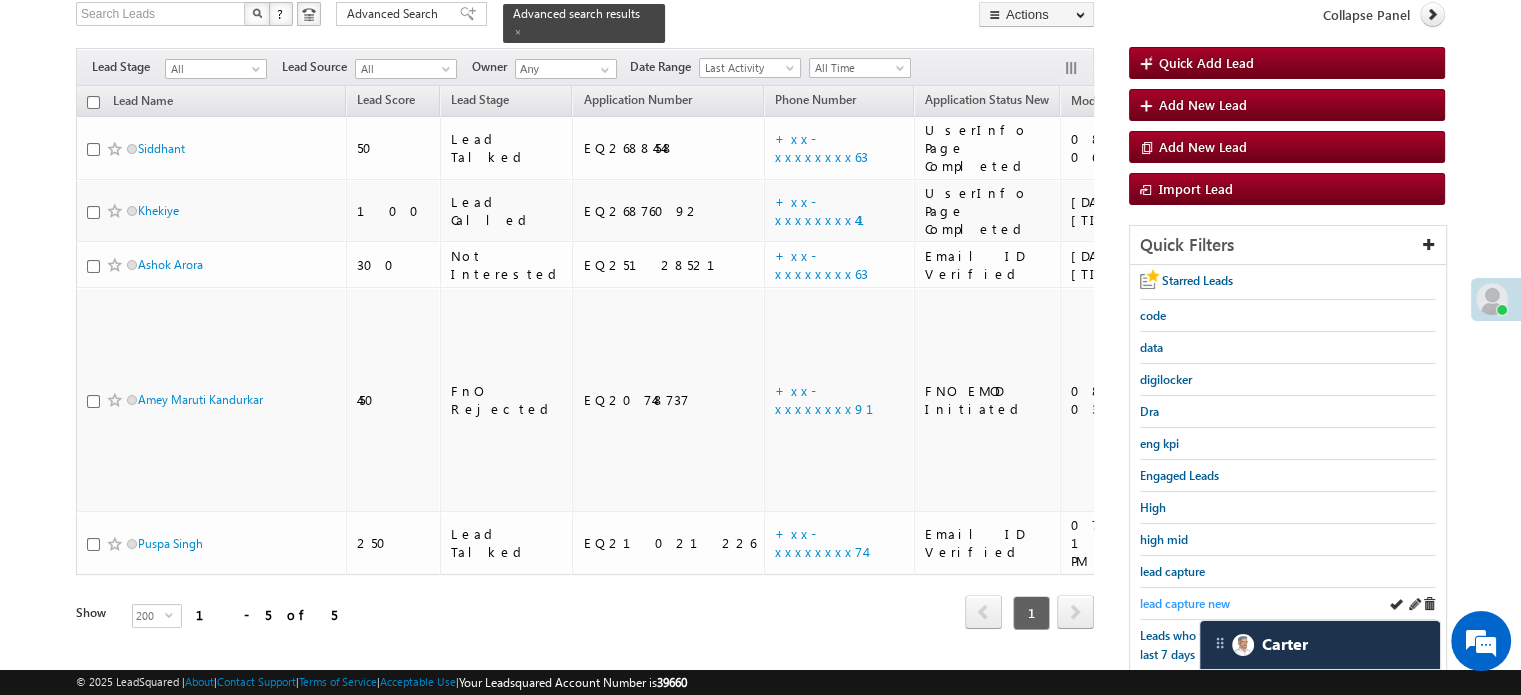 click on "lead capture new" at bounding box center (1185, 603) 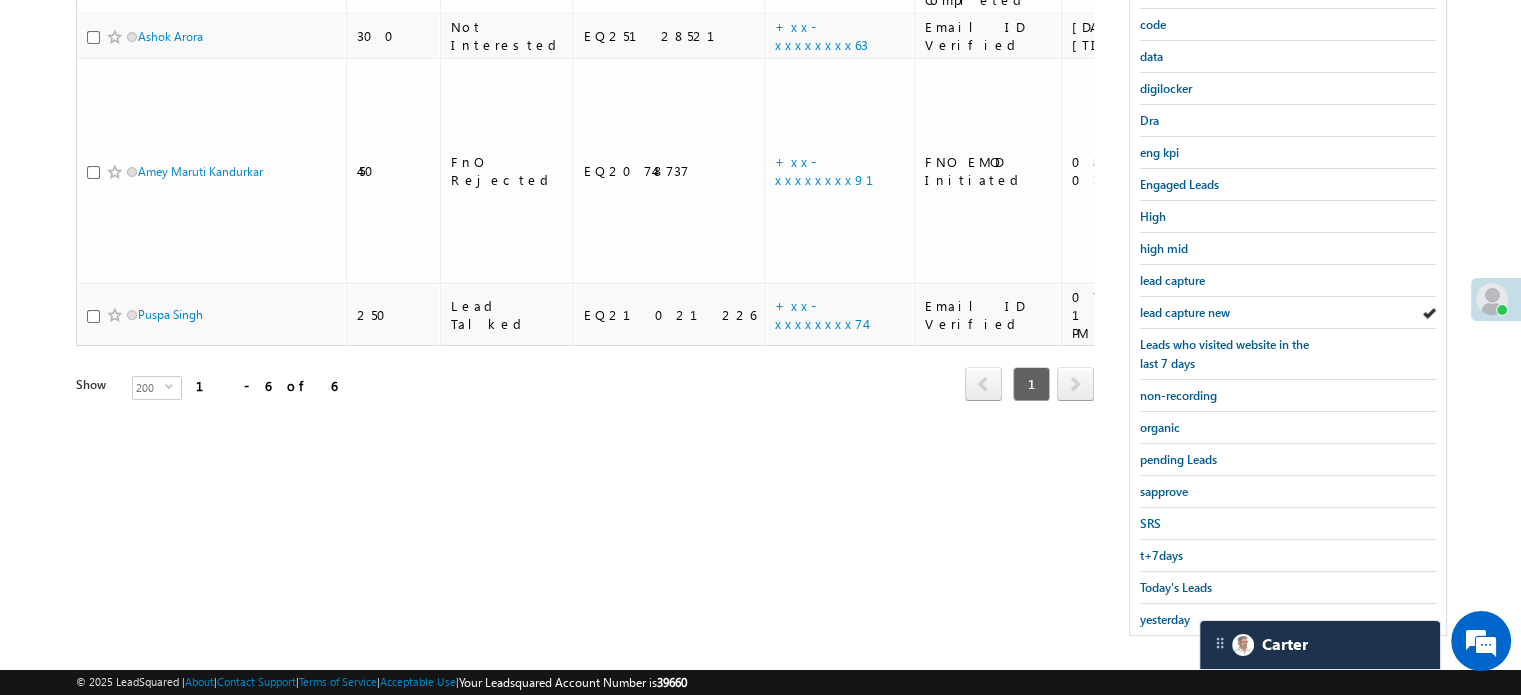 scroll, scrollTop: 429, scrollLeft: 0, axis: vertical 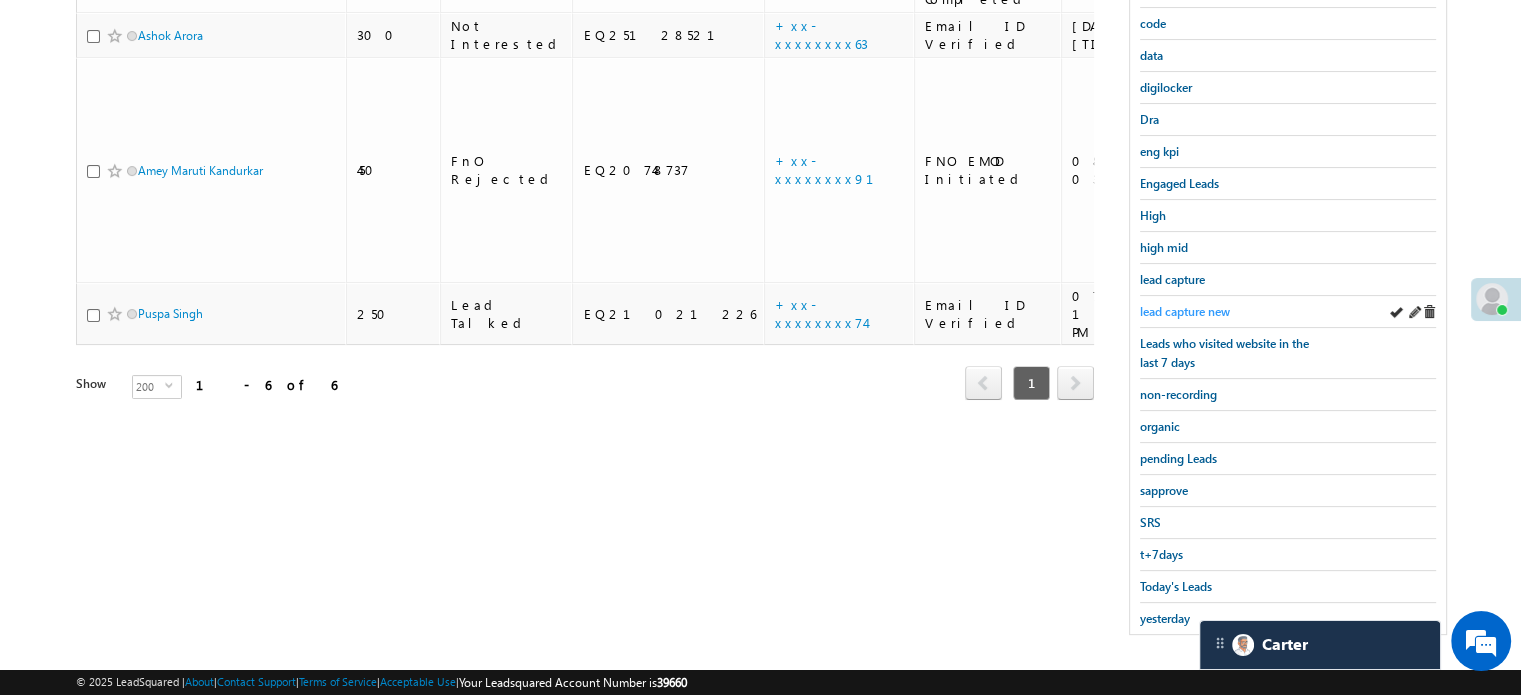 click on "lead capture new" at bounding box center (1185, 311) 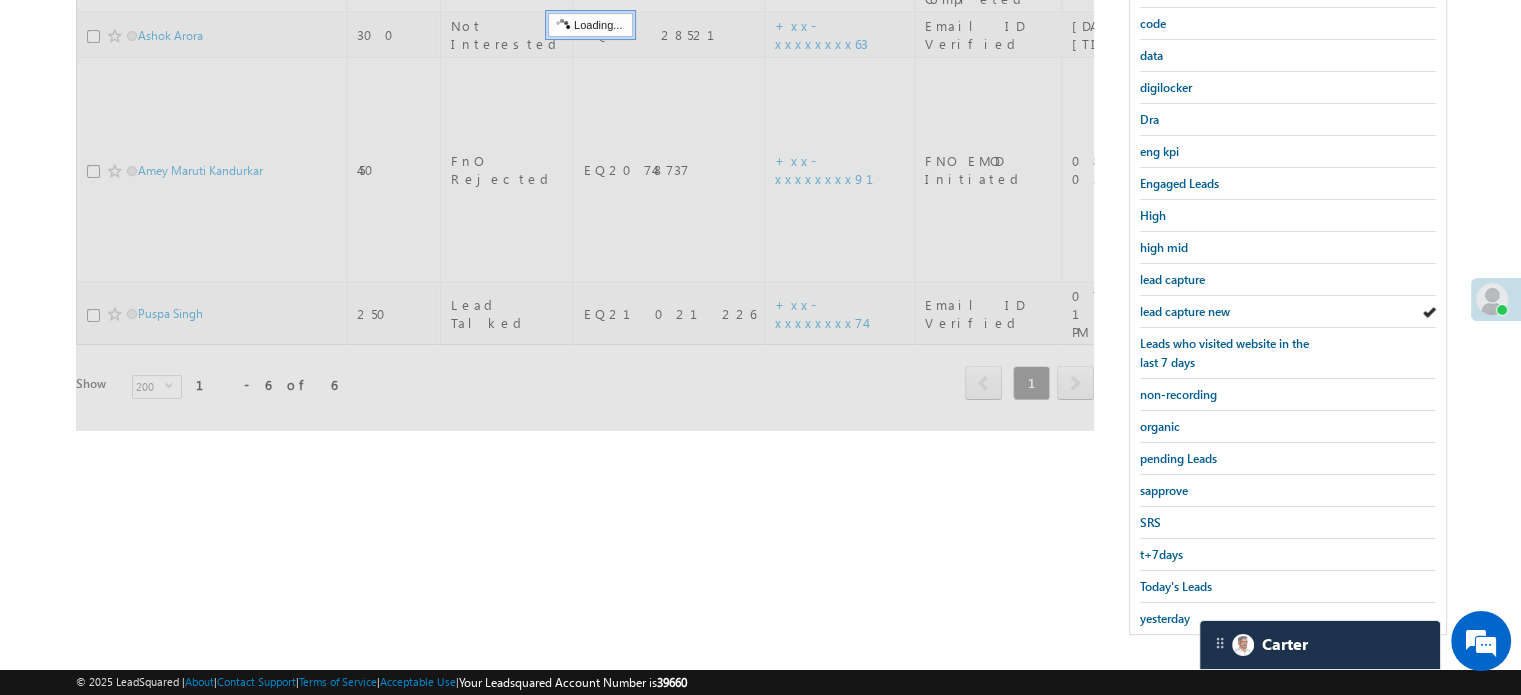 click on "lead capture new" at bounding box center [1185, 311] 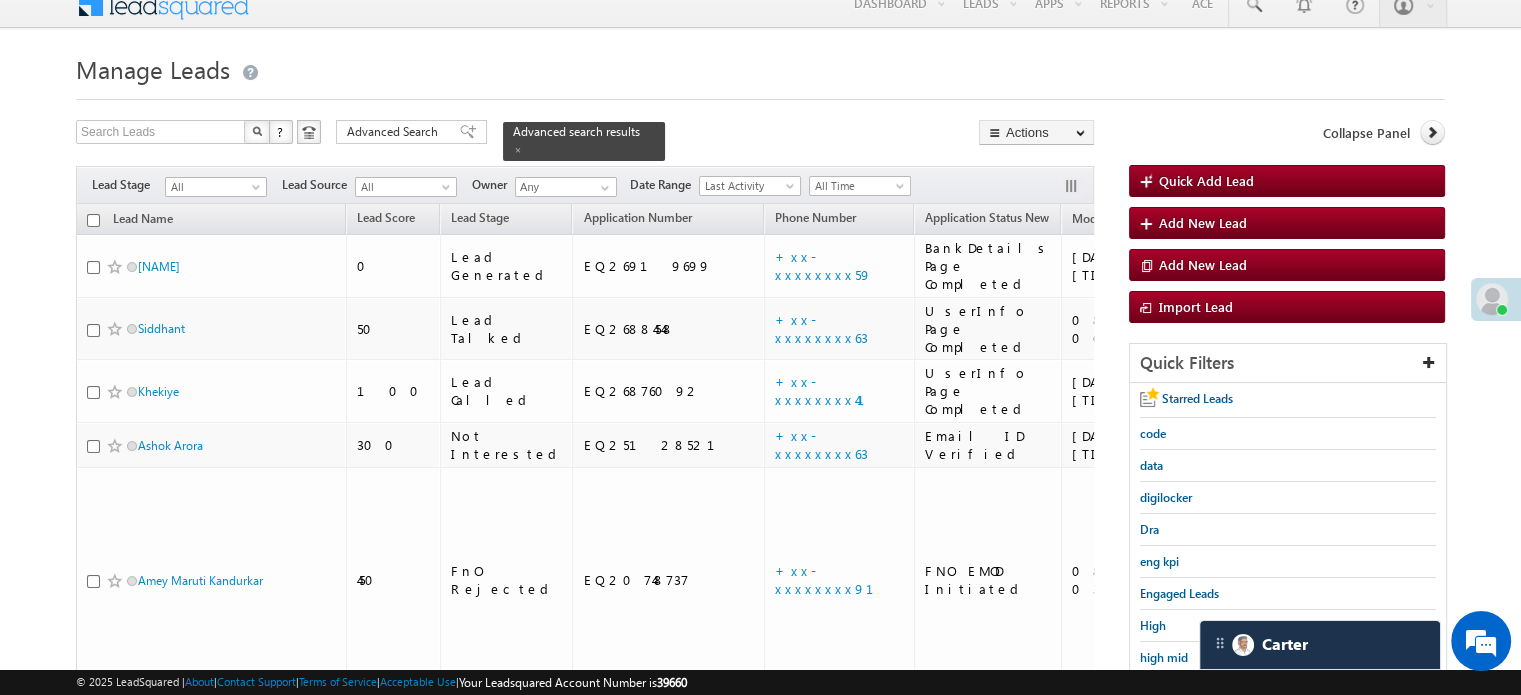 scroll, scrollTop: 5, scrollLeft: 0, axis: vertical 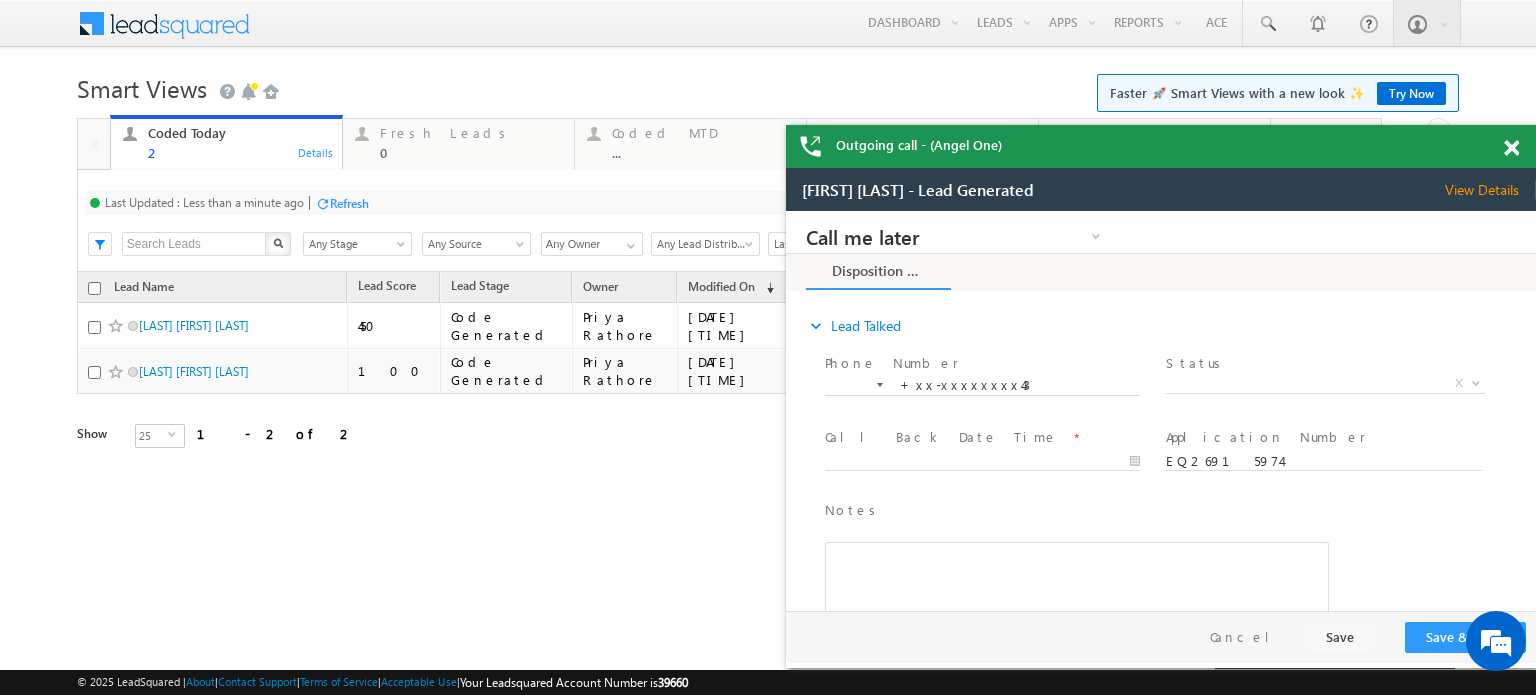 click at bounding box center (1511, 148) 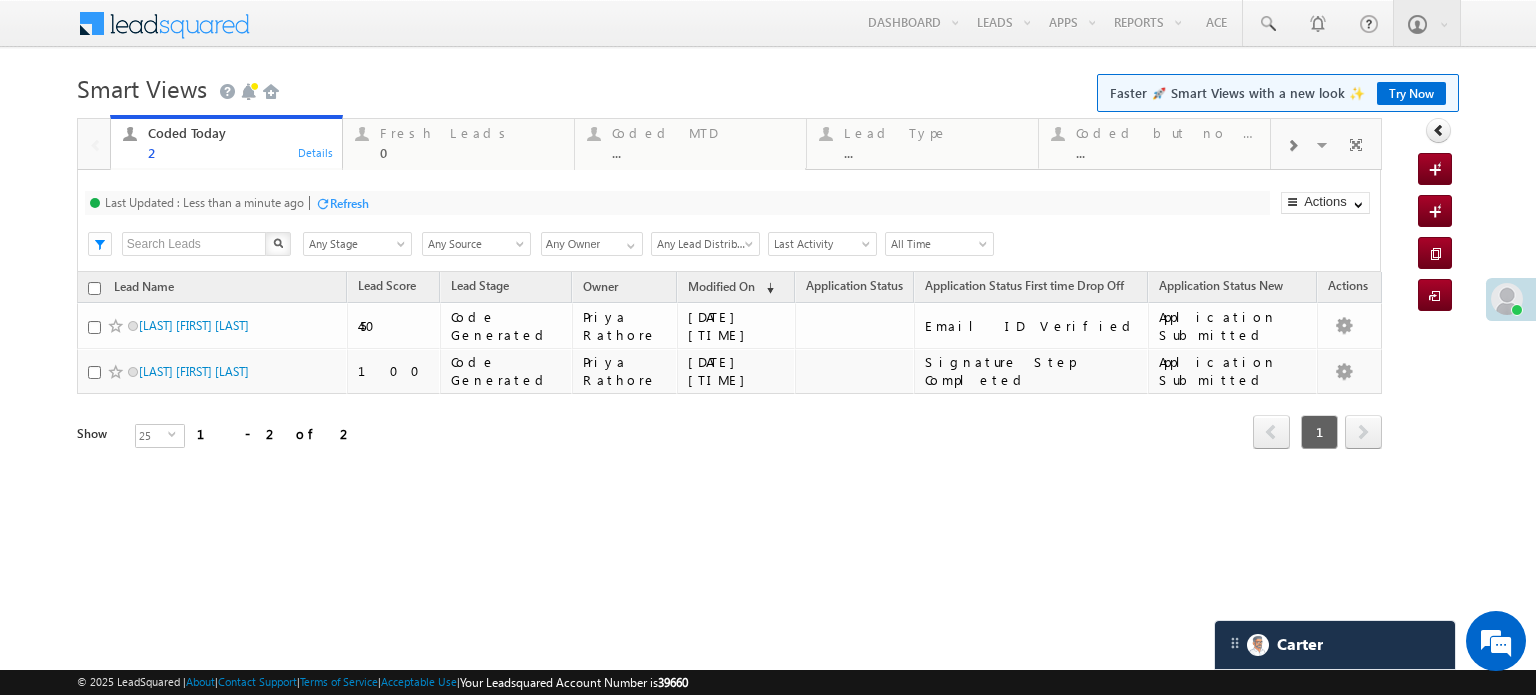 click on "Refresh" at bounding box center [349, 203] 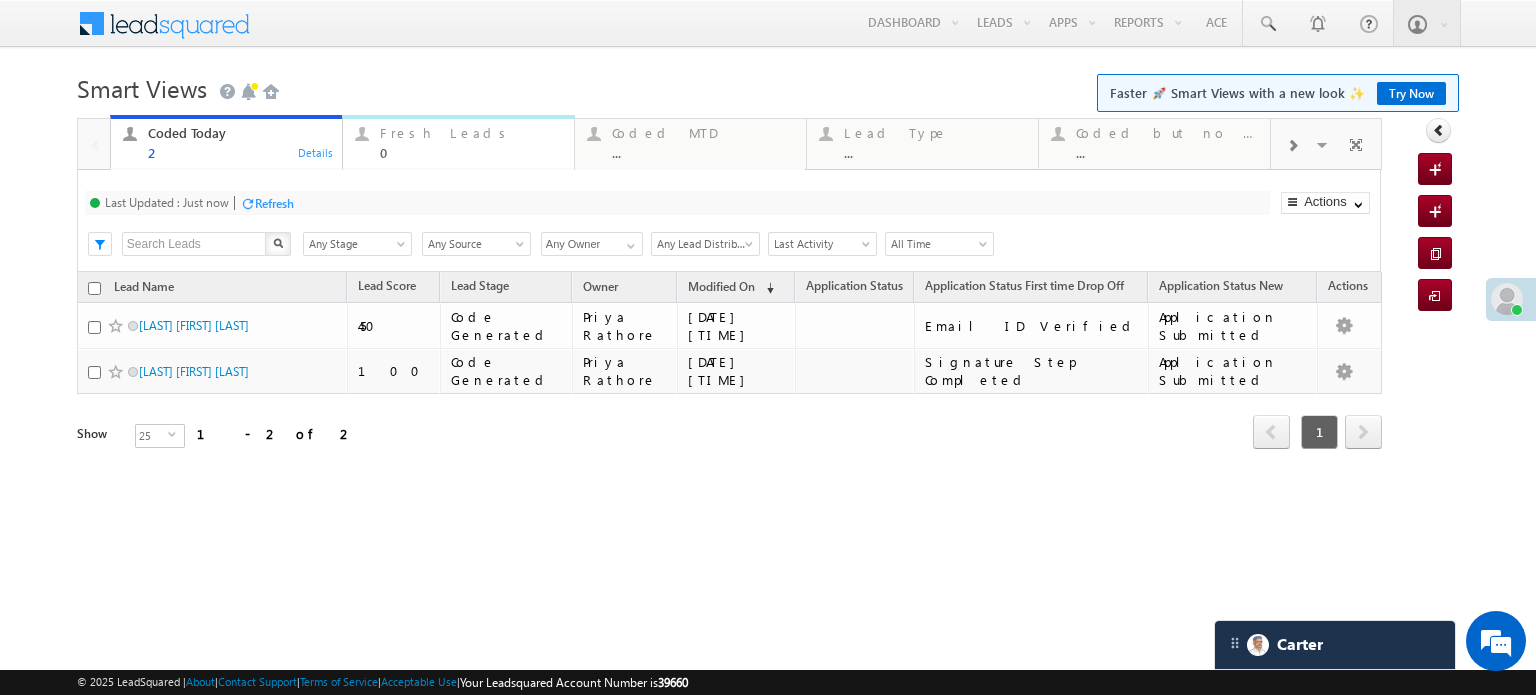click on "0" at bounding box center [471, 152] 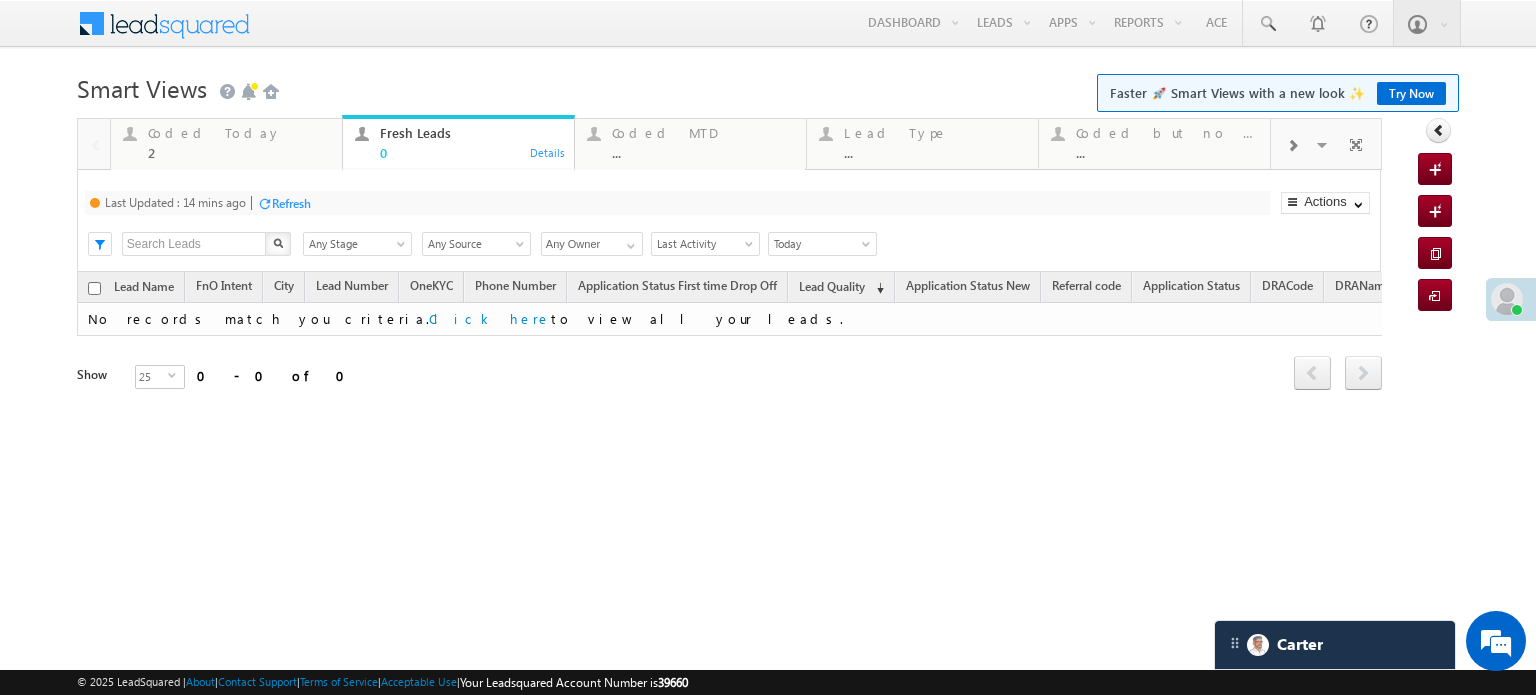 click on "Refresh" at bounding box center (291, 203) 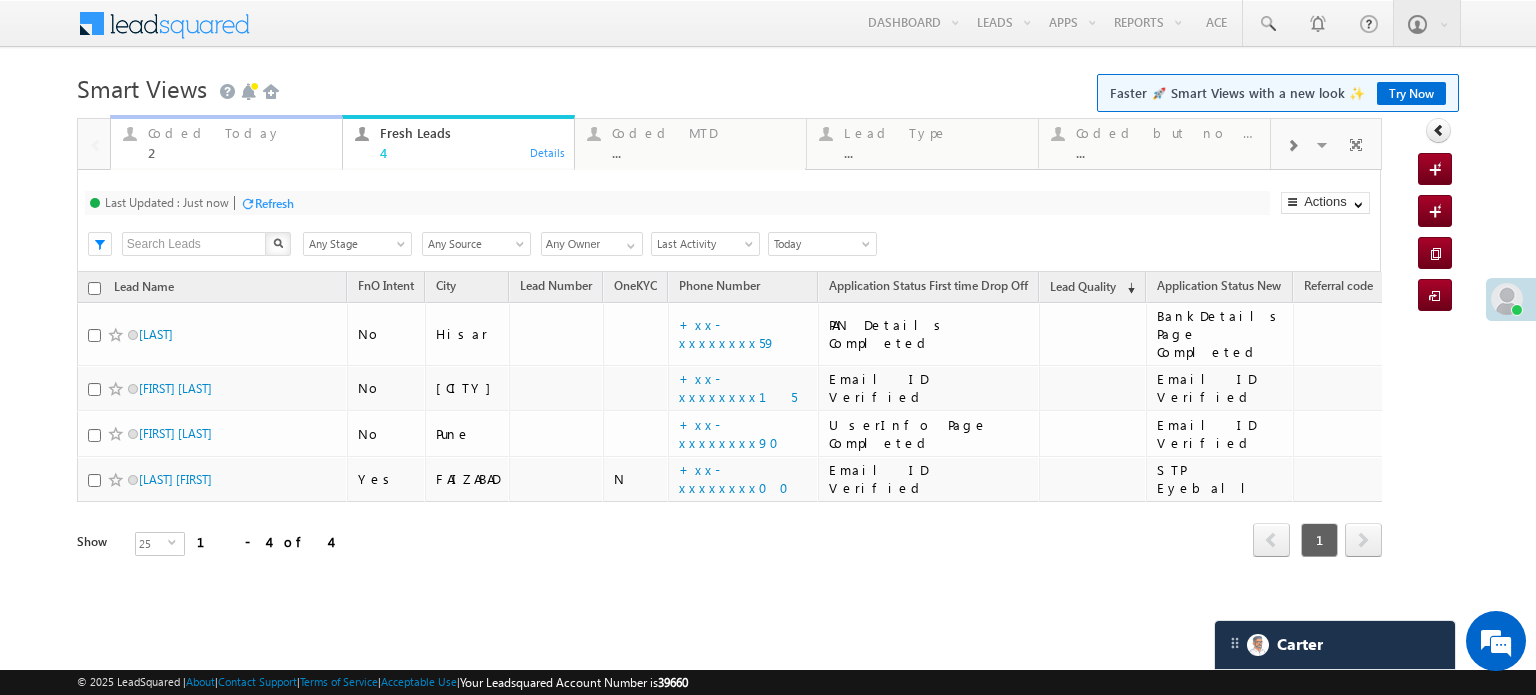 click on "2" at bounding box center (239, 152) 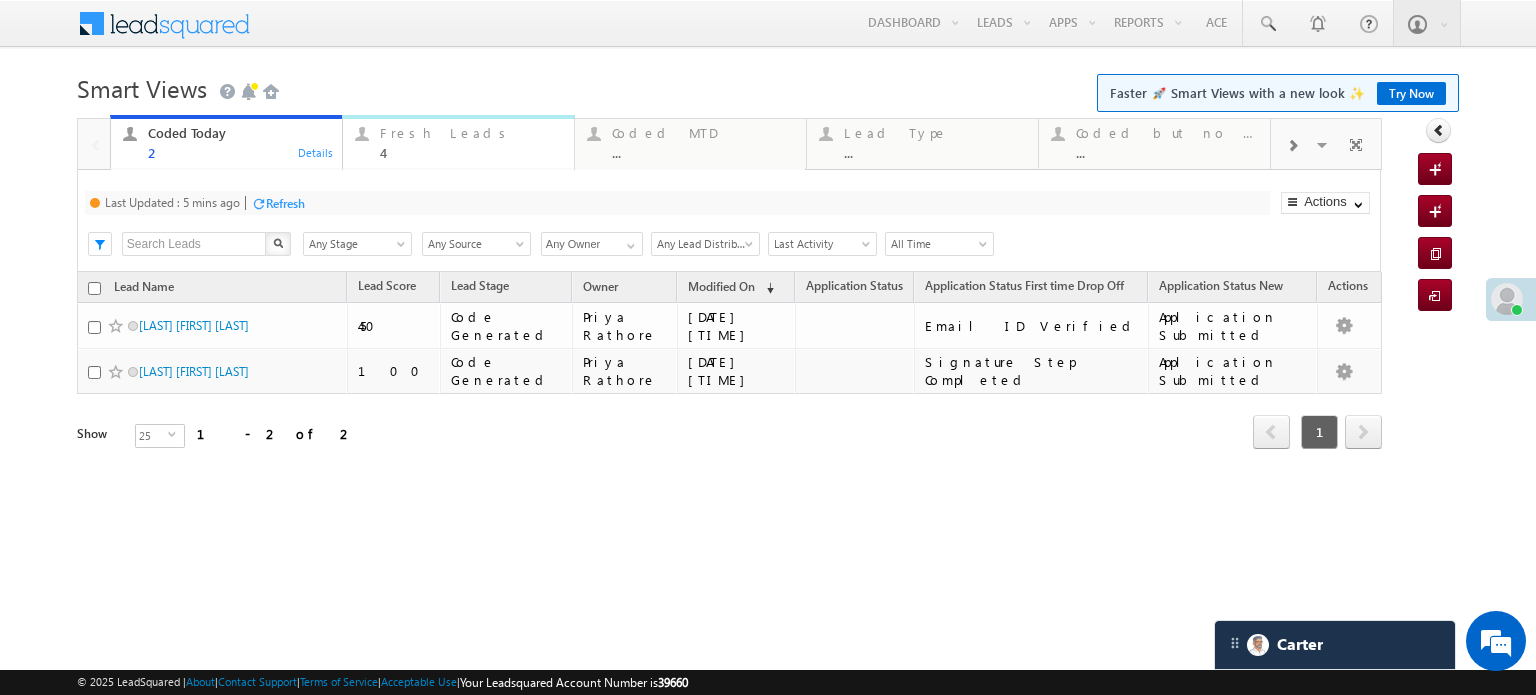 click on "4" at bounding box center [471, 152] 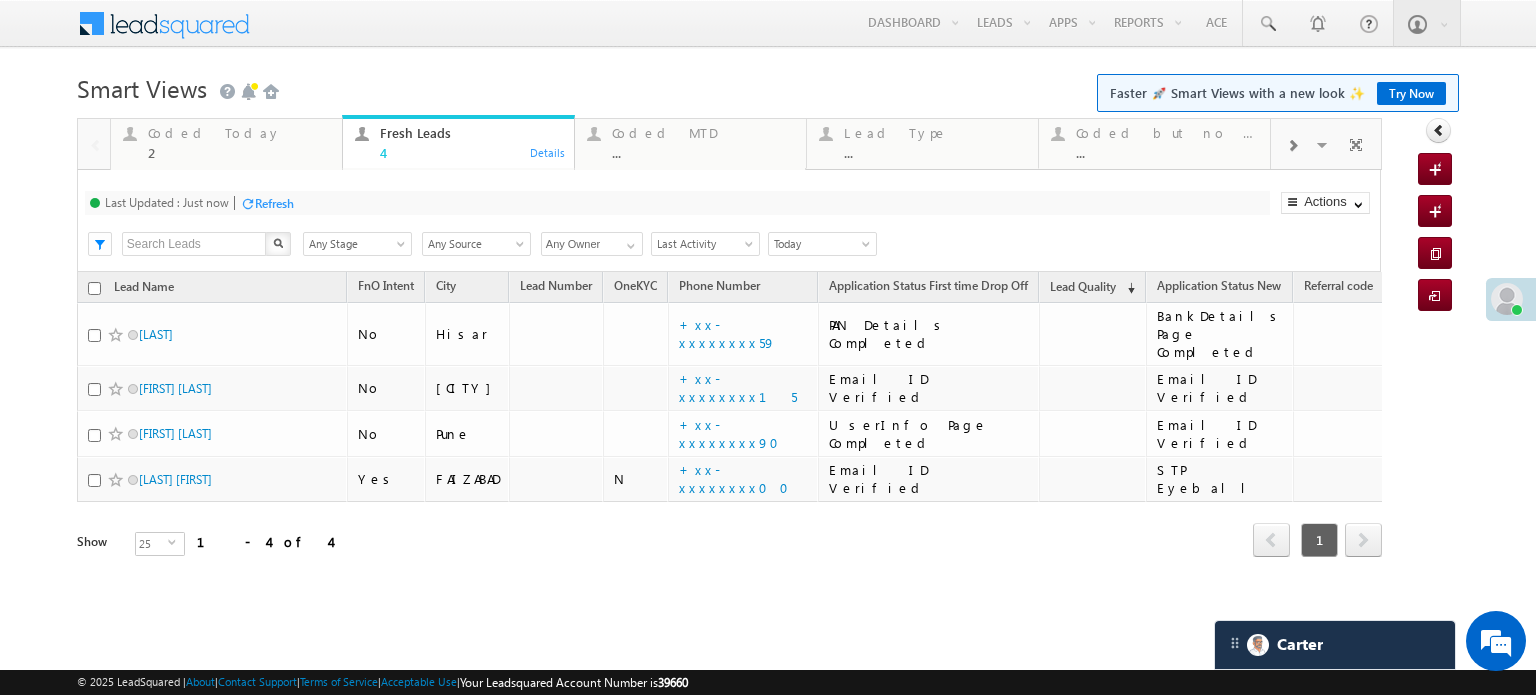 click on "Refresh" at bounding box center (274, 203) 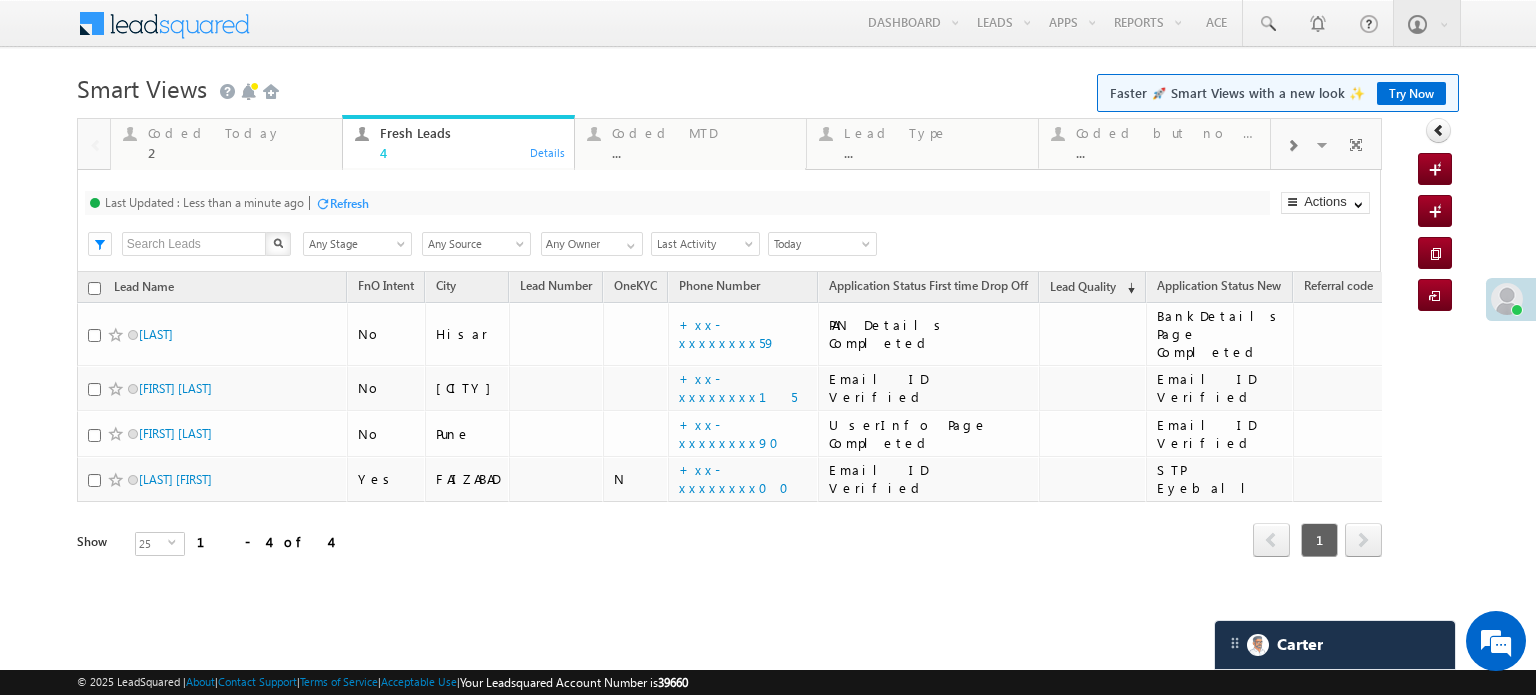 click on "Refresh" at bounding box center (349, 203) 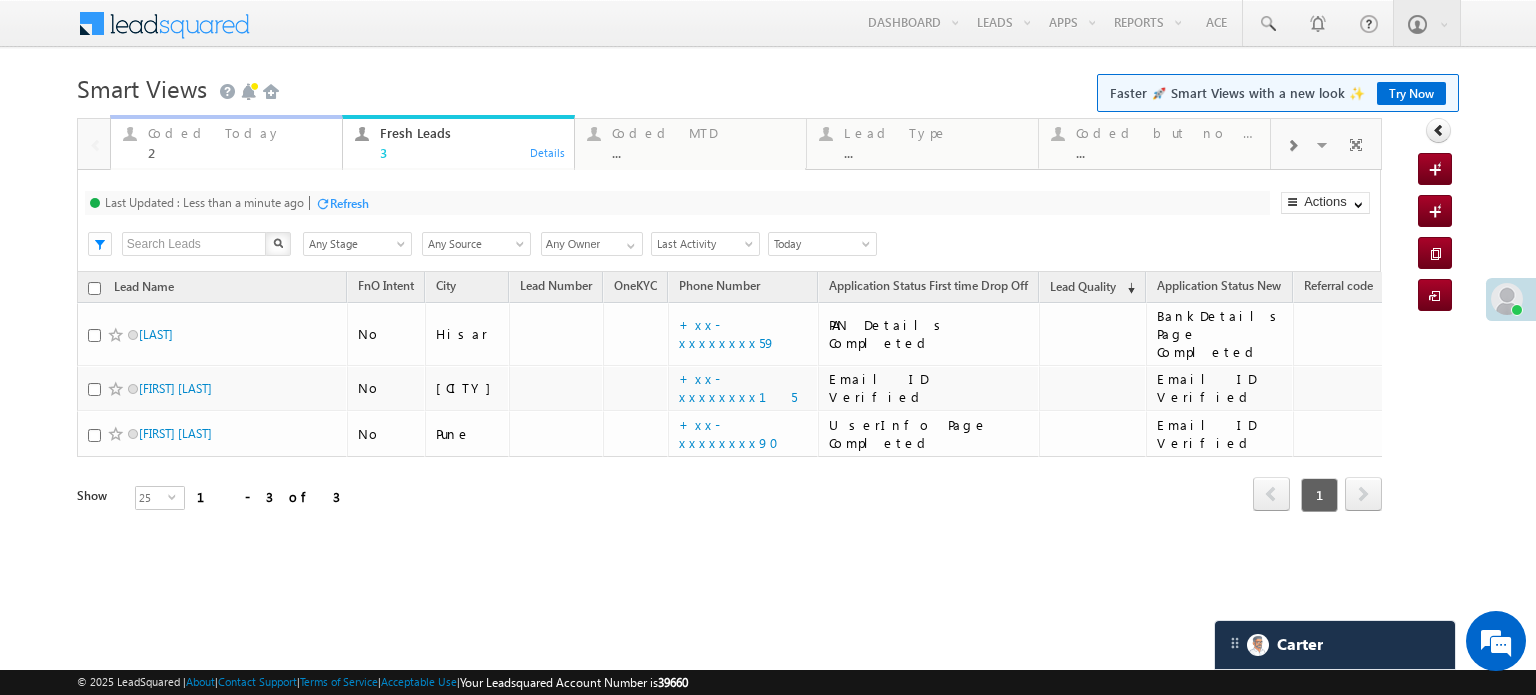 click on "Coded Today" at bounding box center (239, 133) 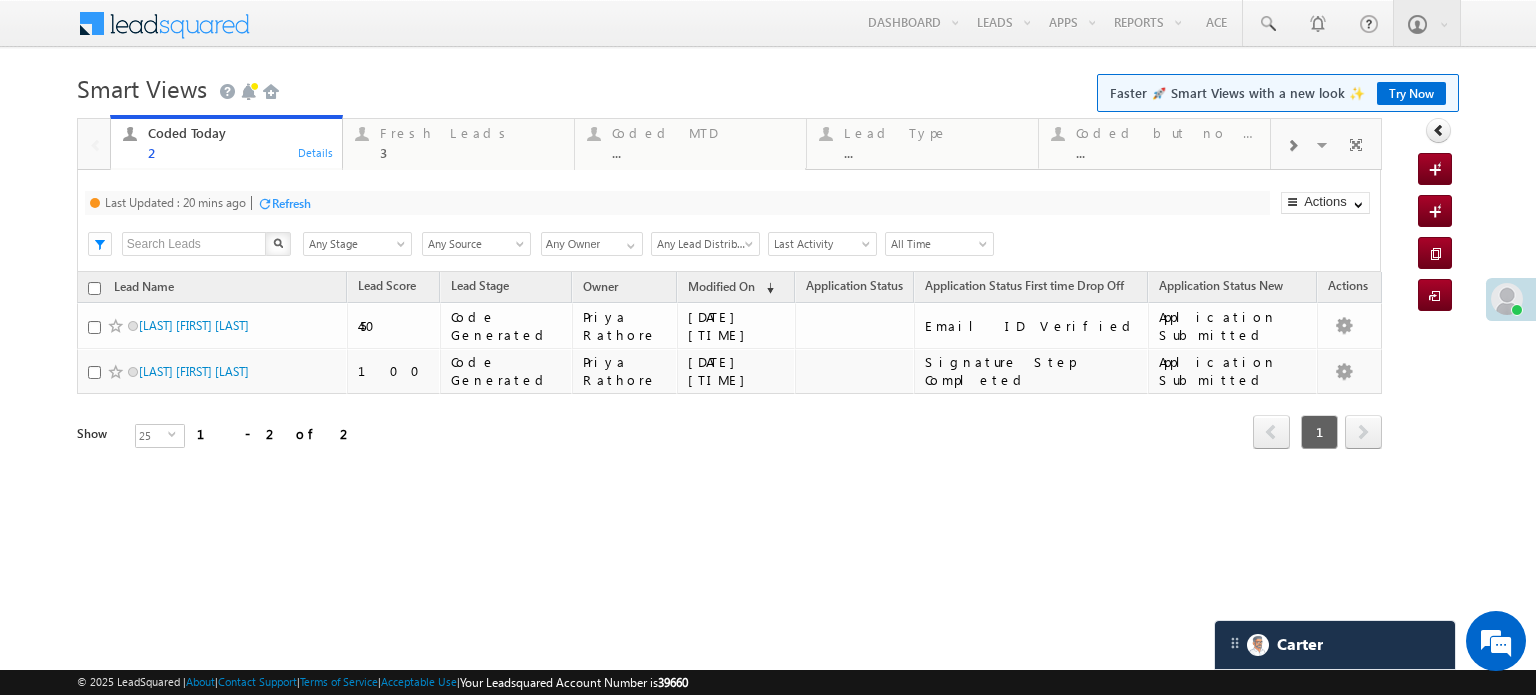 click on "Refresh" at bounding box center [291, 203] 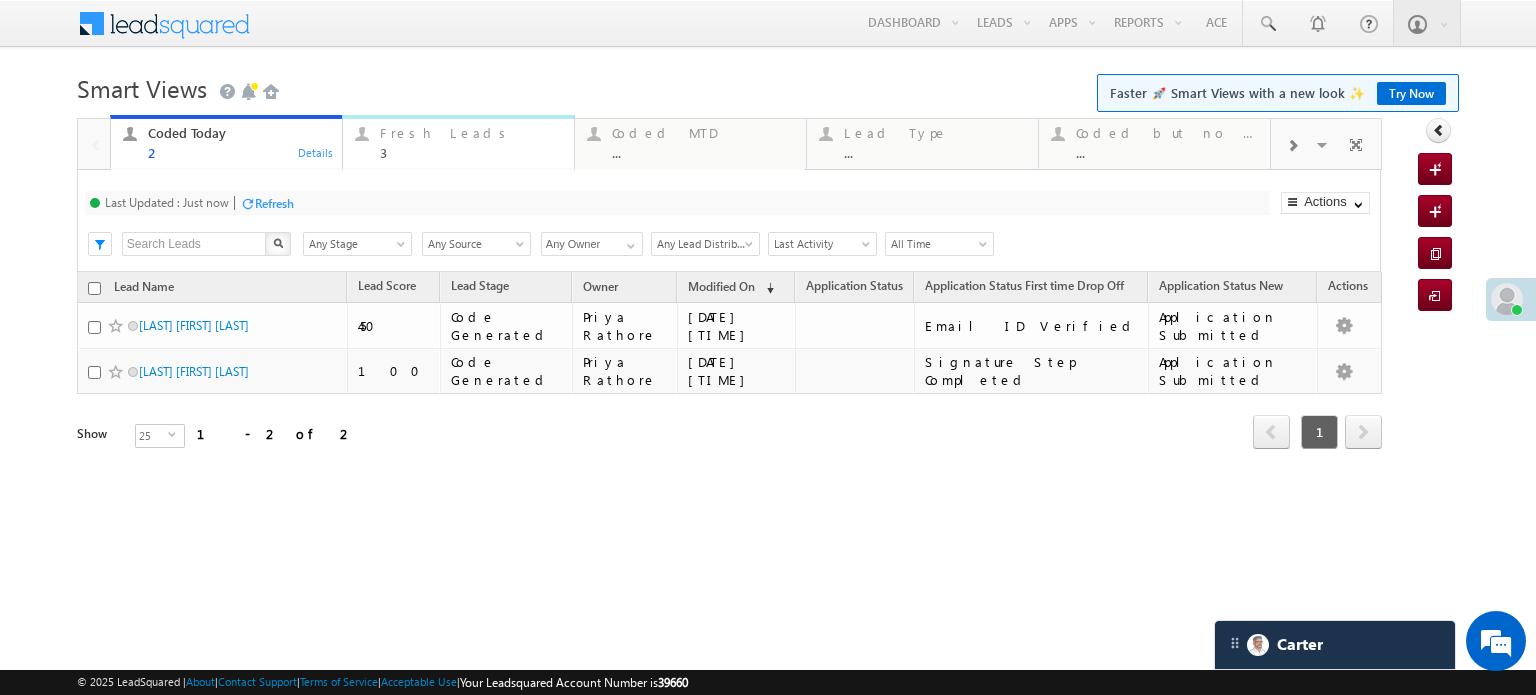 click on "3" at bounding box center [471, 152] 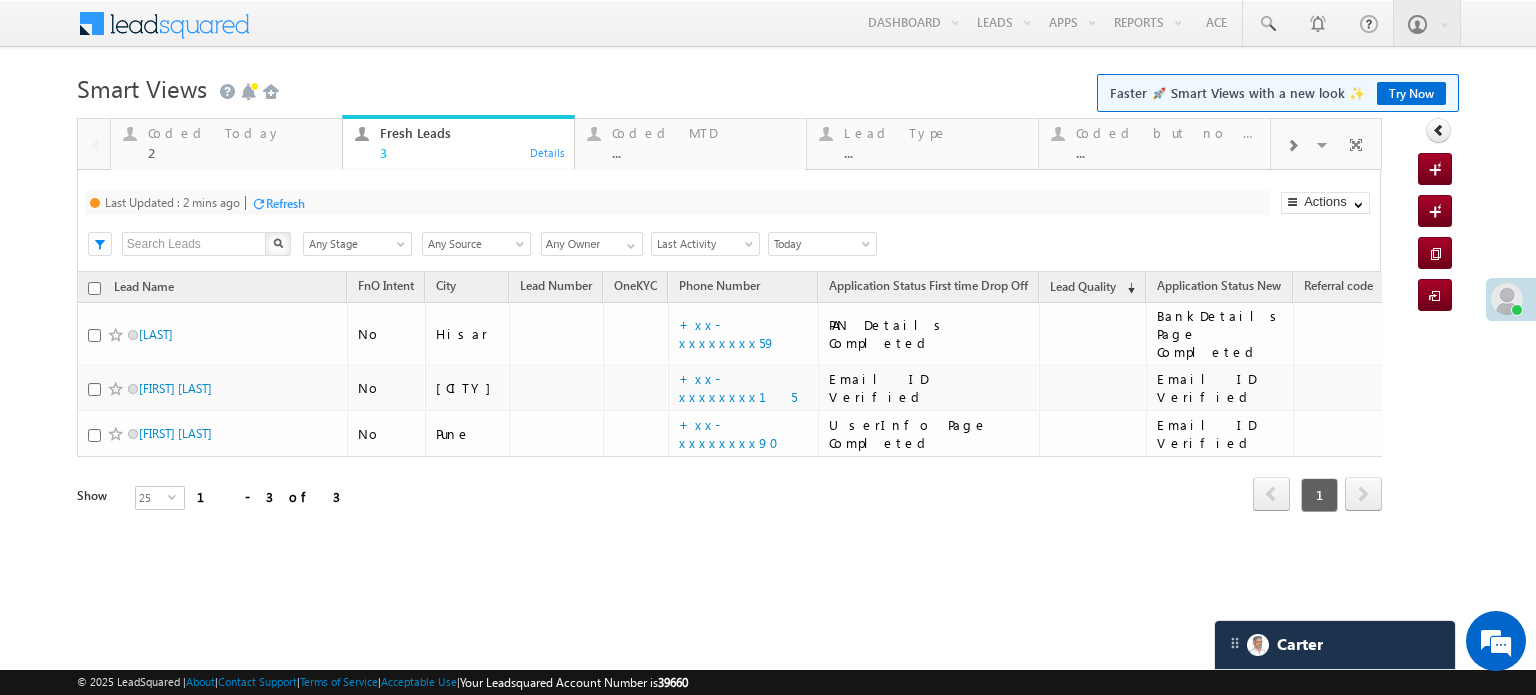 click on "Refresh" at bounding box center [278, 202] 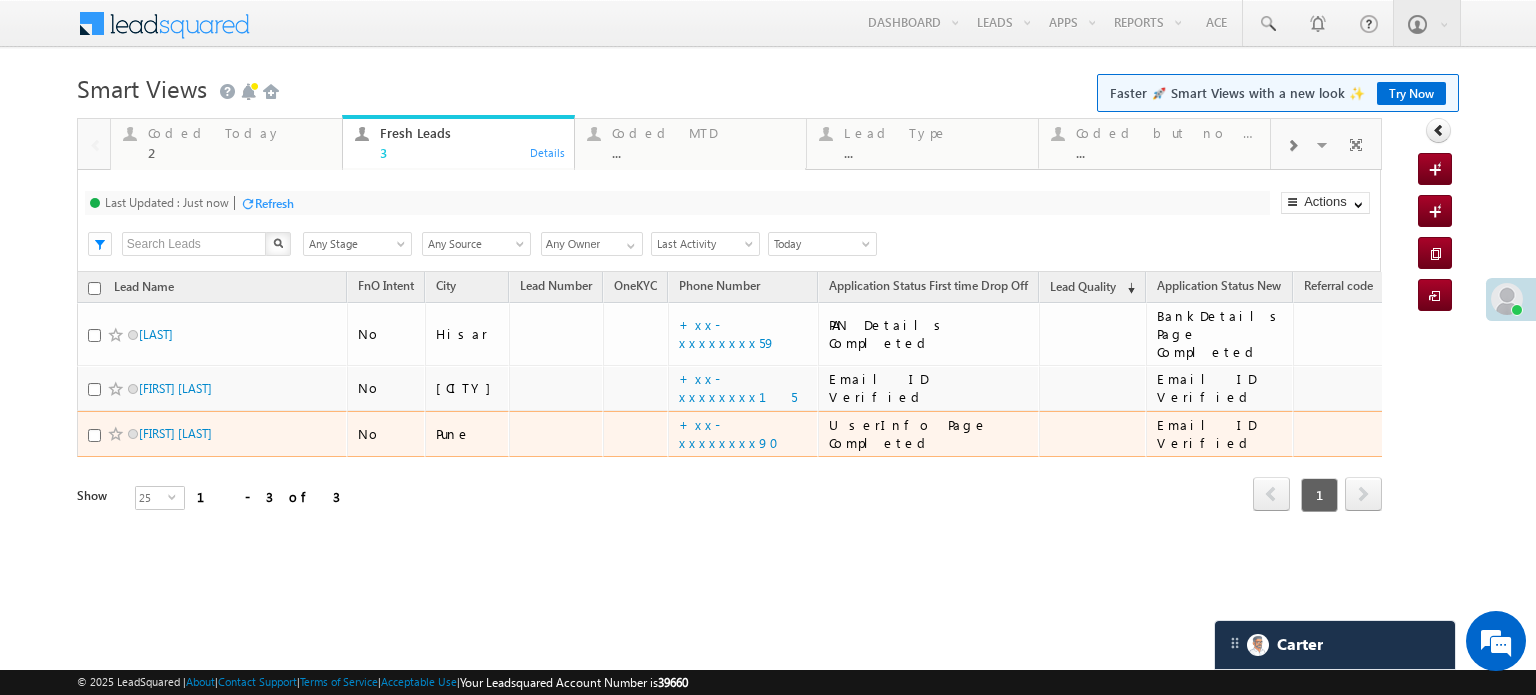 click on "+xx-xxxxxxxx90" at bounding box center (743, 434) 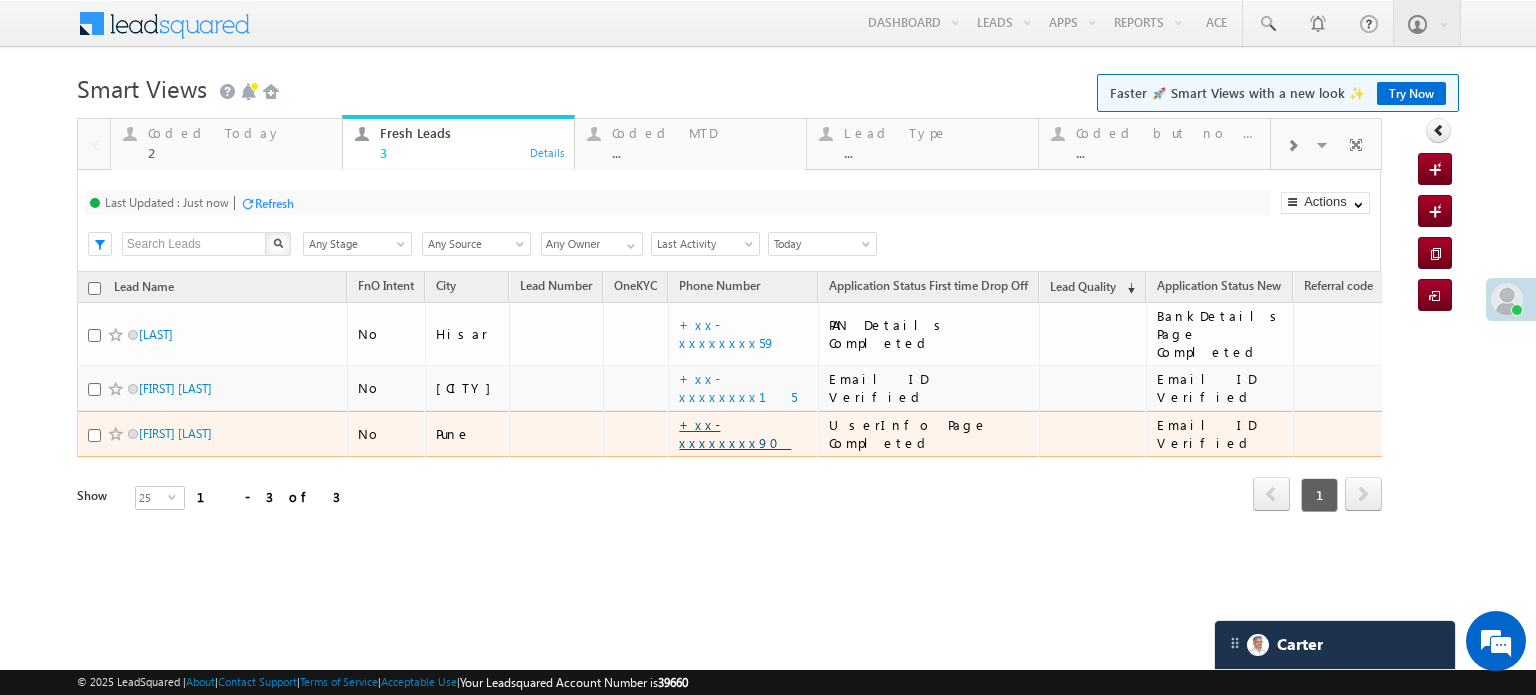 click on "+xx-xxxxxxxx90" at bounding box center [735, 433] 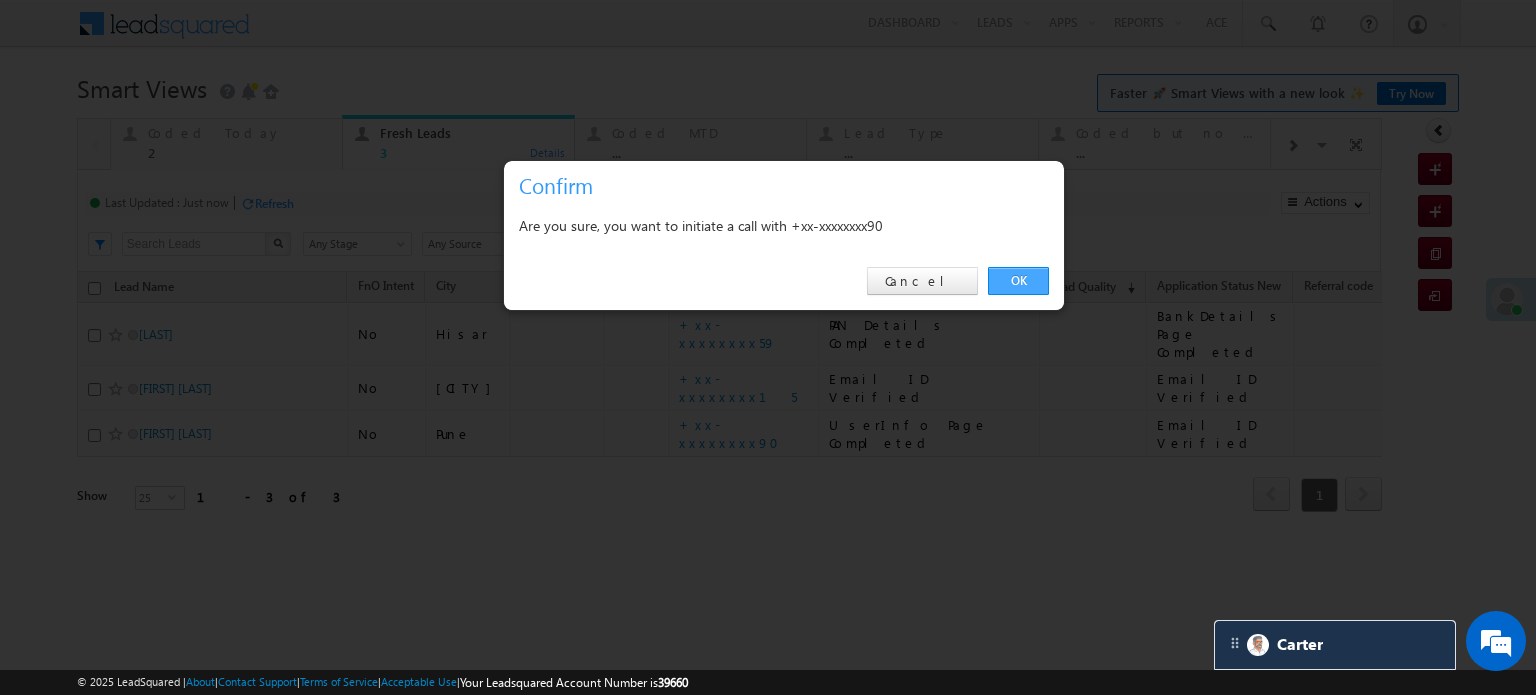 click on "OK" at bounding box center [1018, 281] 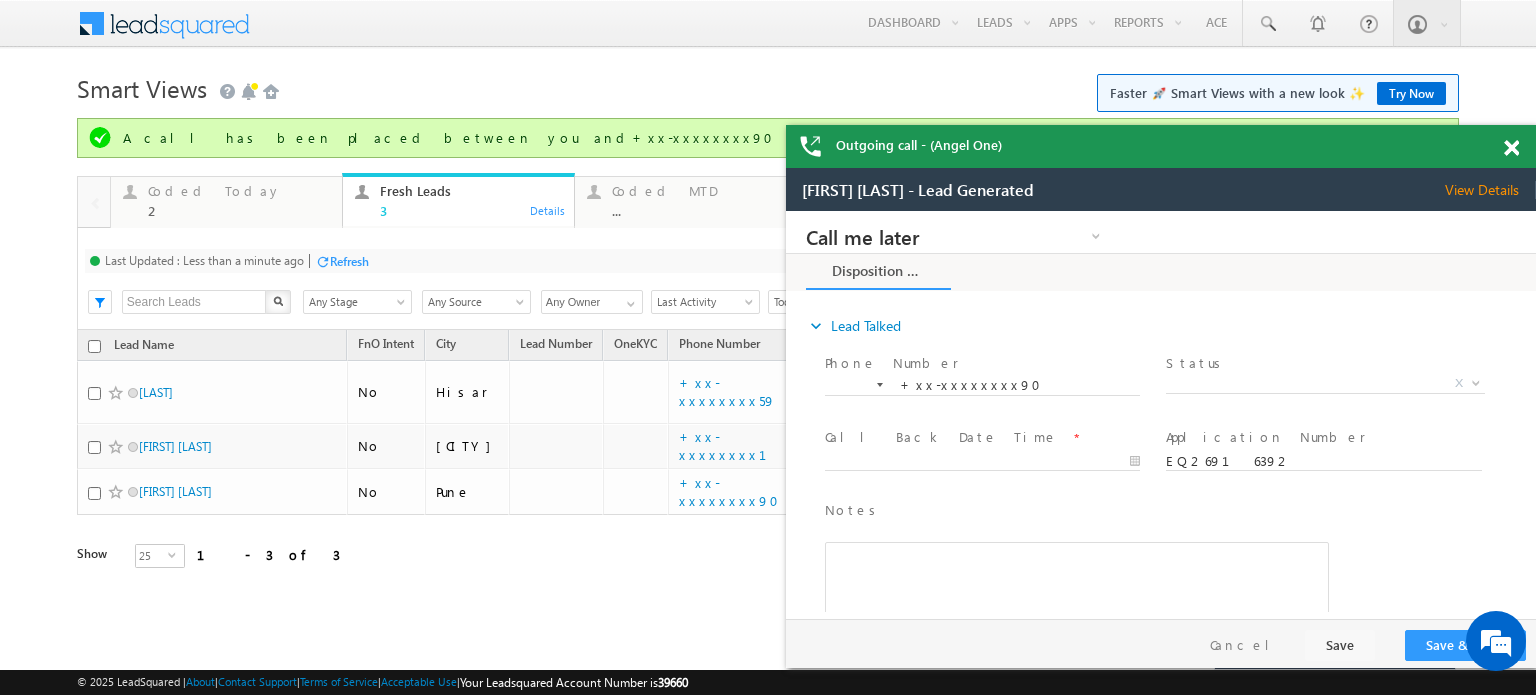 scroll, scrollTop: 0, scrollLeft: 0, axis: both 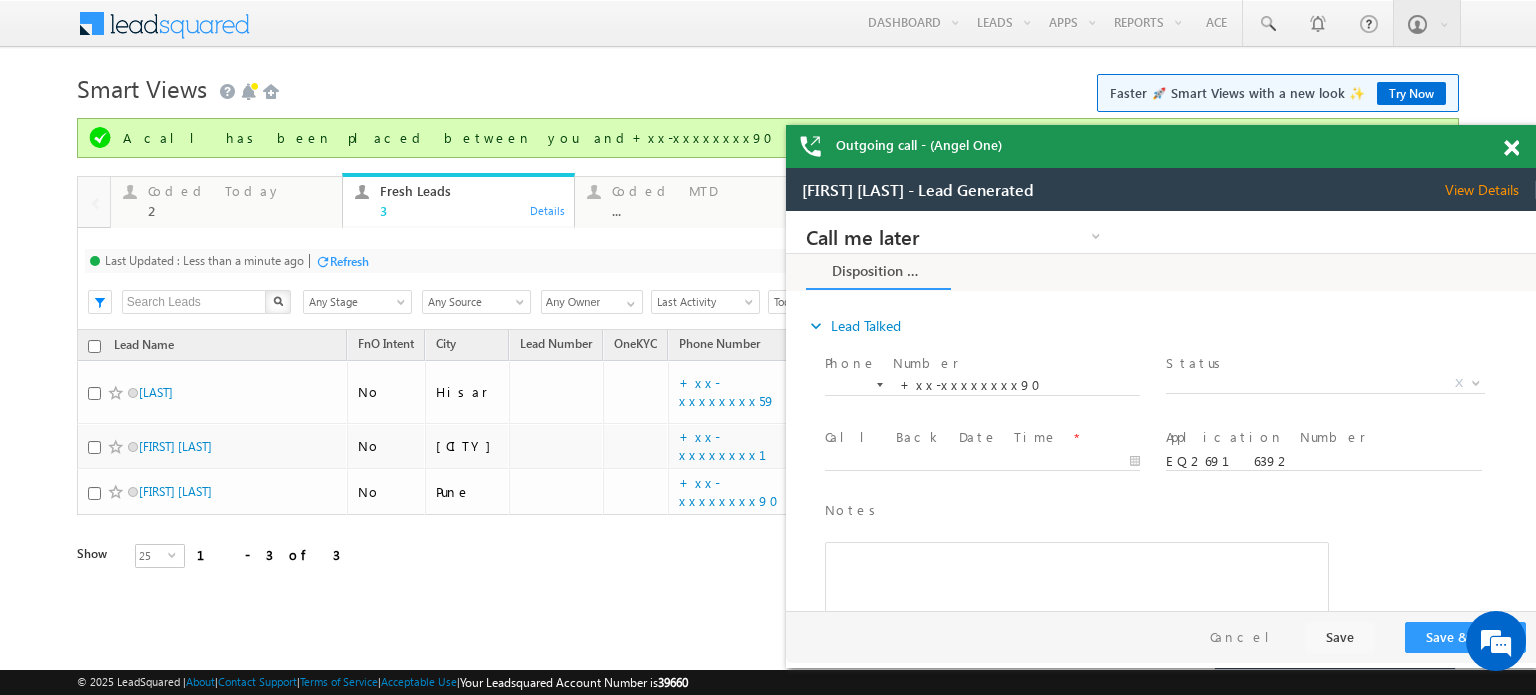 drag, startPoint x: 1511, startPoint y: 147, endPoint x: 67, endPoint y: 151, distance: 1444.0055 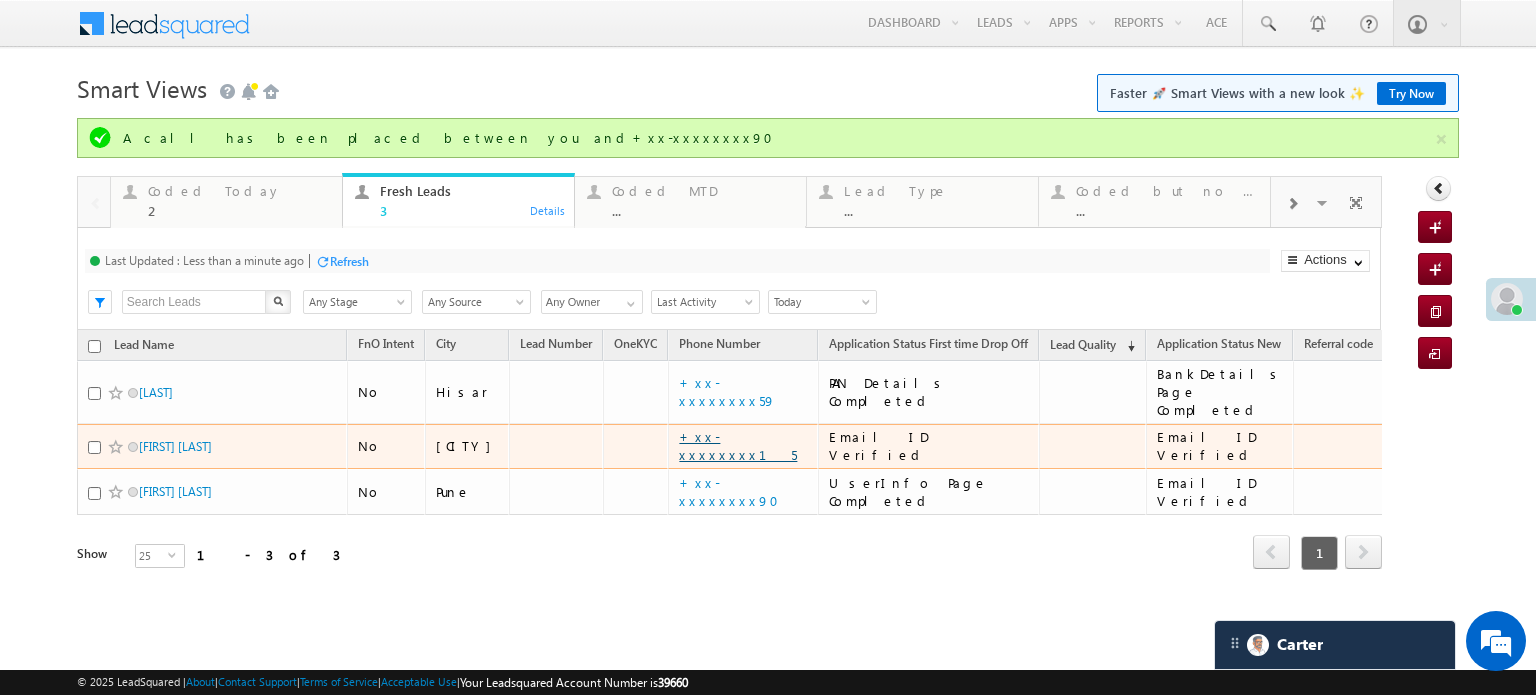 click on "+xx-xxxxxxxx15" at bounding box center (738, 445) 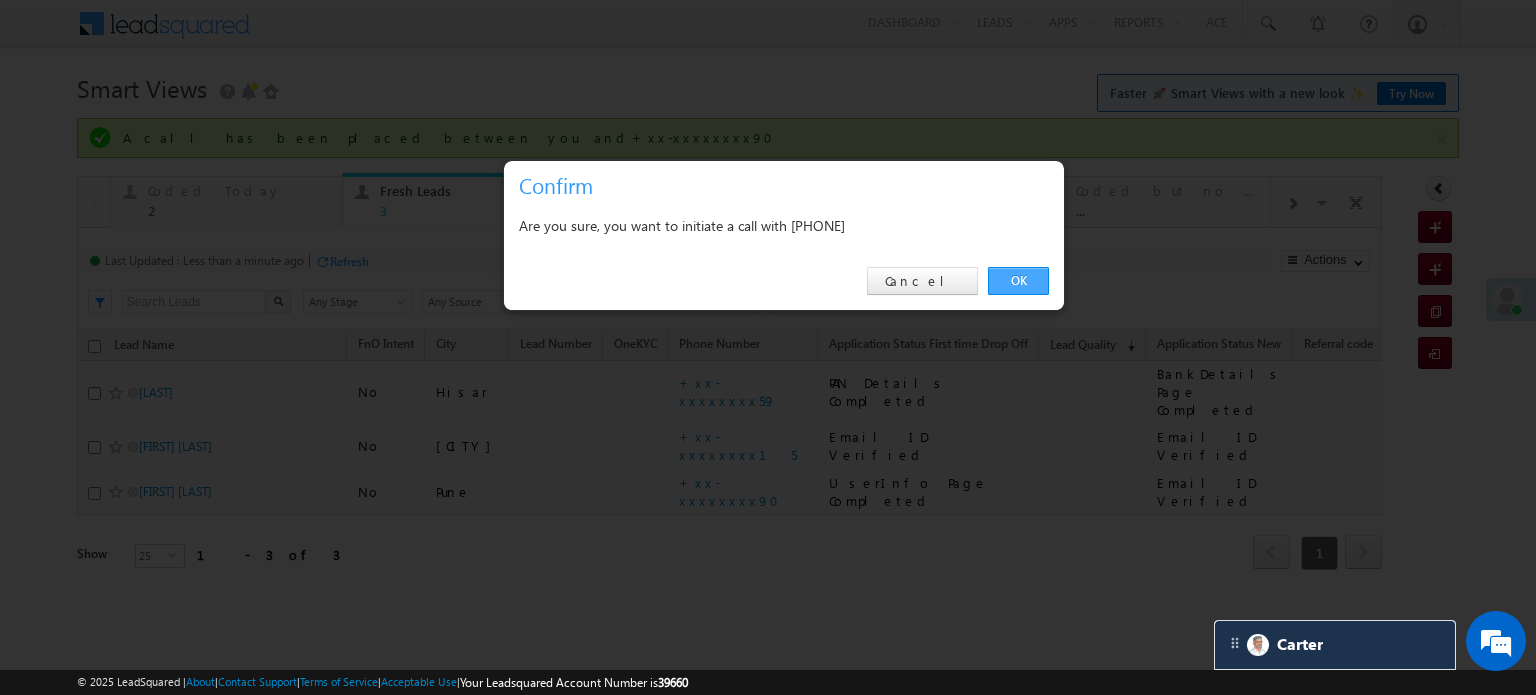 click on "OK" at bounding box center [1018, 281] 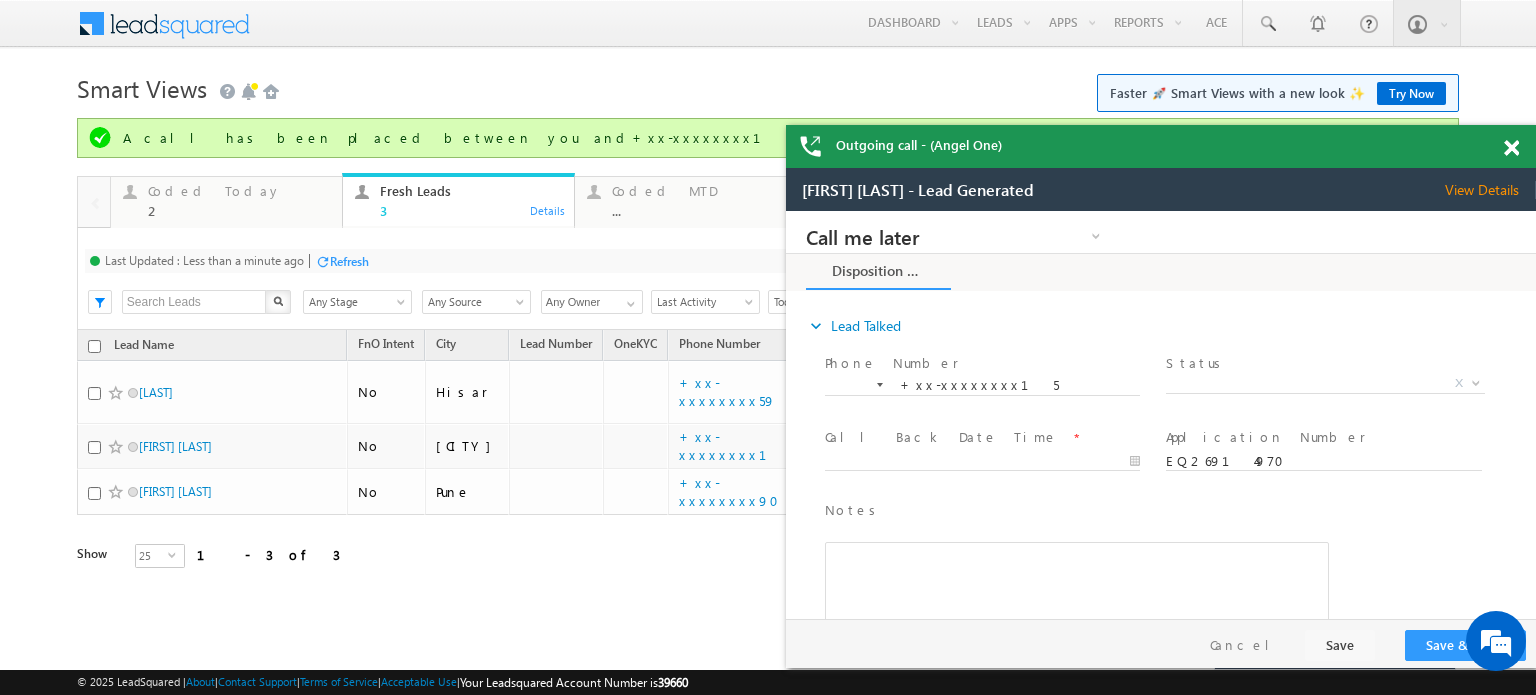 scroll, scrollTop: 0, scrollLeft: 0, axis: both 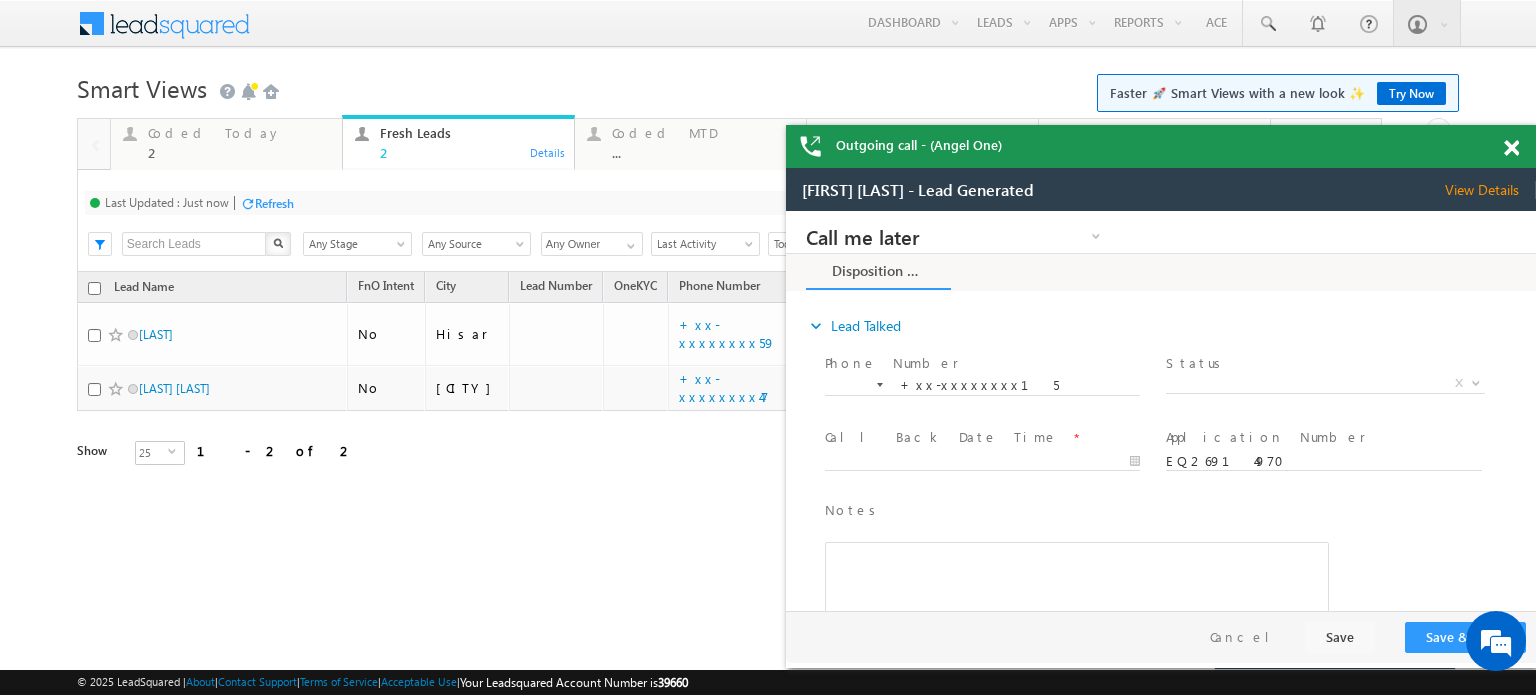 click at bounding box center (1511, 148) 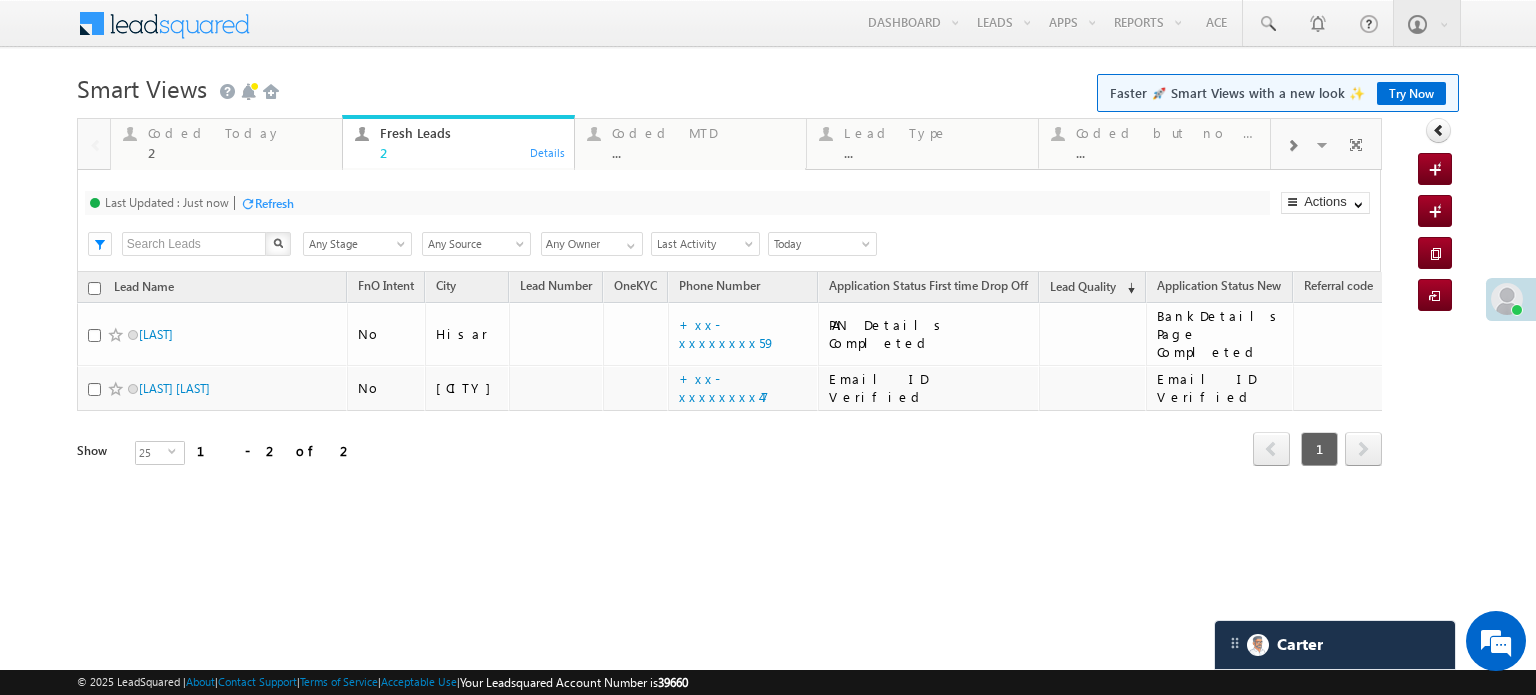 click on "Menu
Priya Rathore
priya .rath ore@a ngelb rokin g.com" at bounding box center [768, 283] 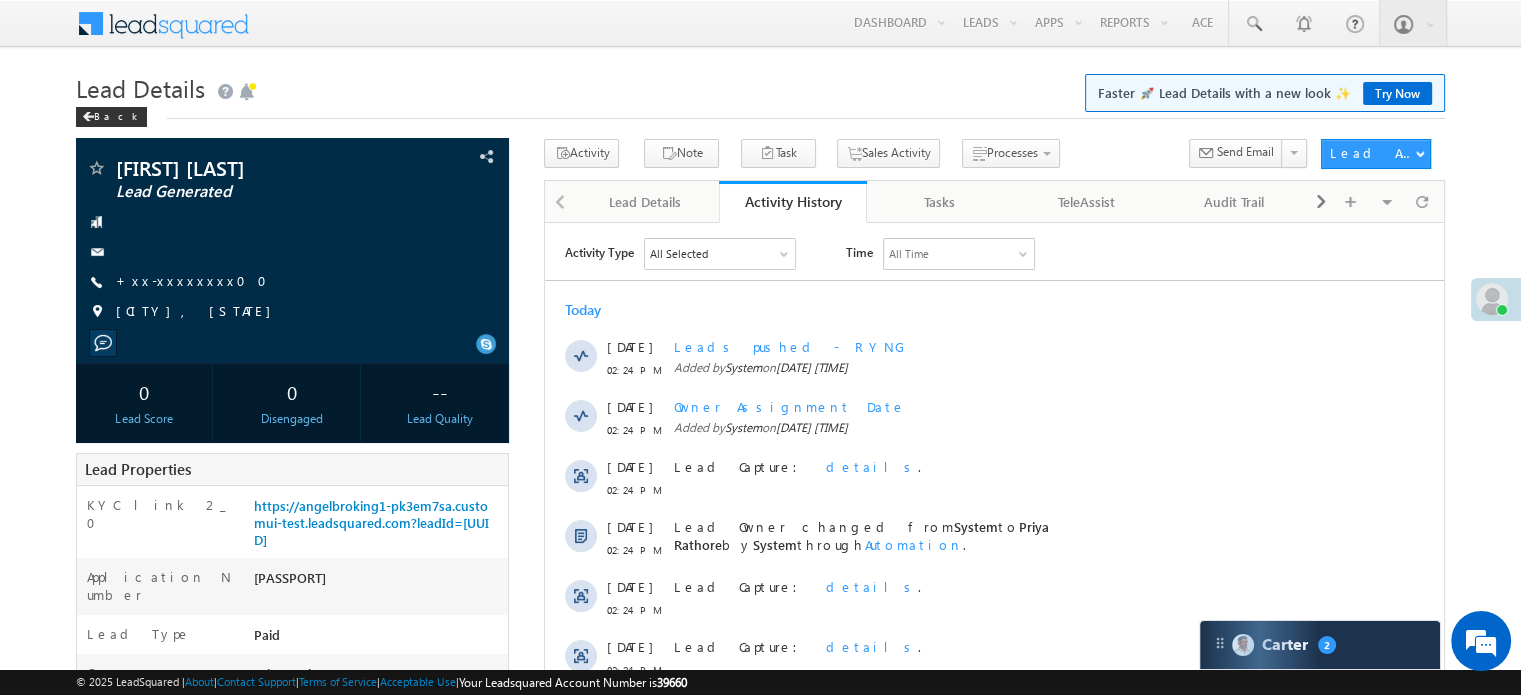 scroll, scrollTop: 0, scrollLeft: 0, axis: both 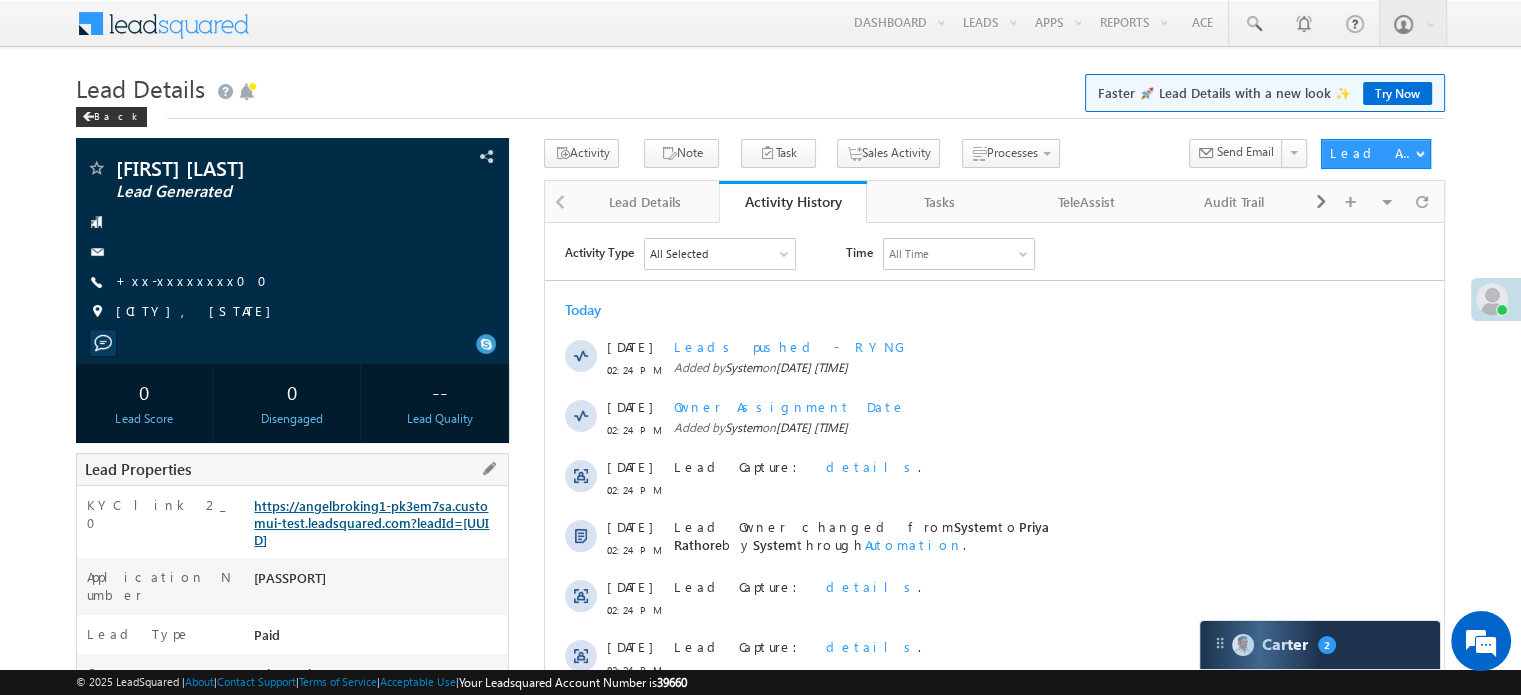 drag, startPoint x: 354, startPoint y: 550, endPoint x: 348, endPoint y: 516, distance: 34.525352 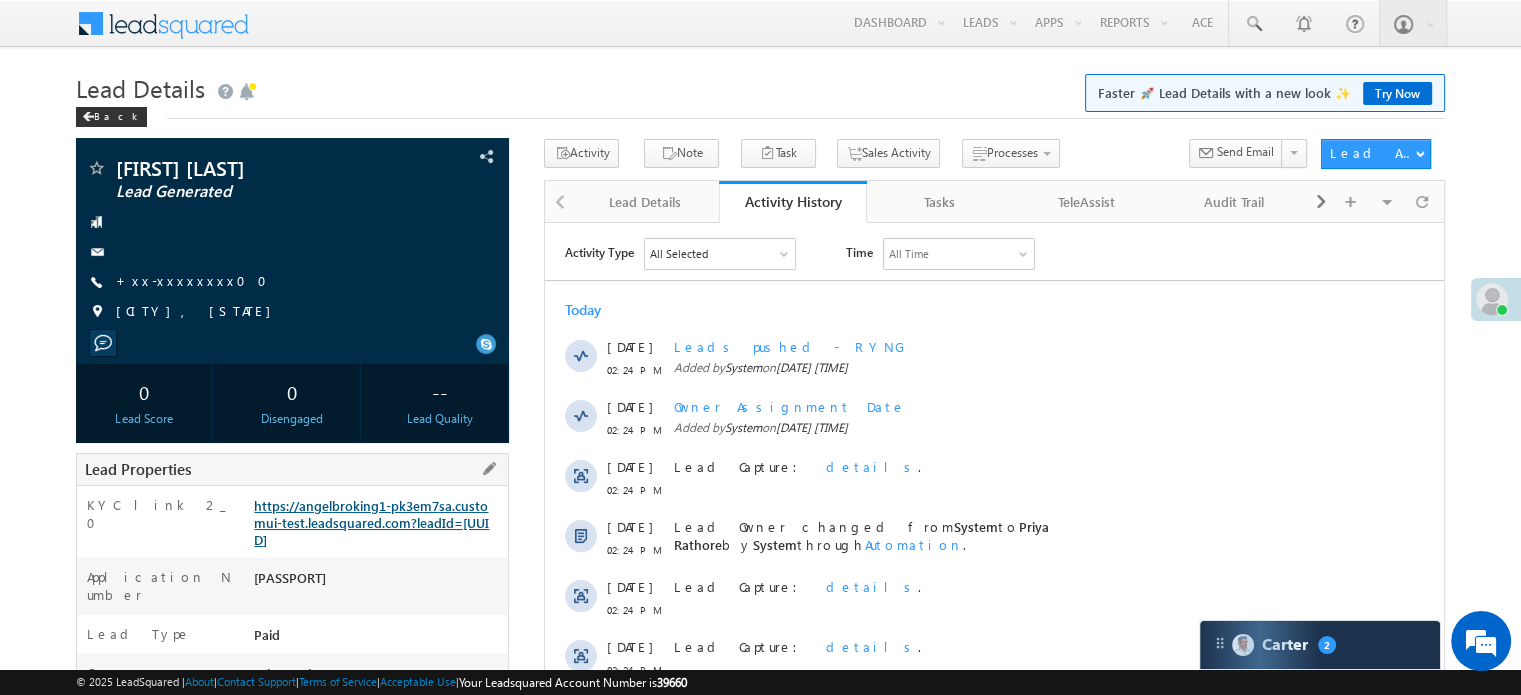 scroll, scrollTop: 0, scrollLeft: 0, axis: both 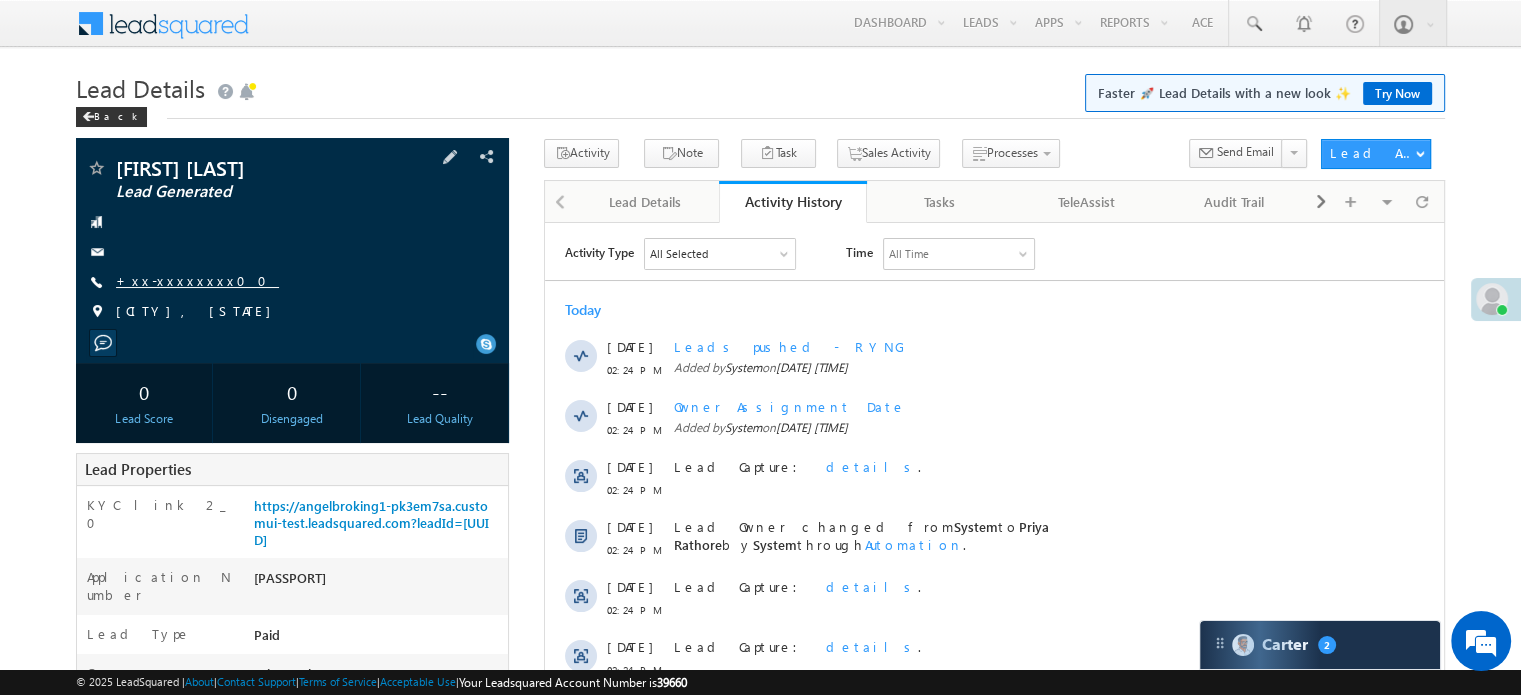 click on "+xx-xxxxxxxx00" at bounding box center [197, 280] 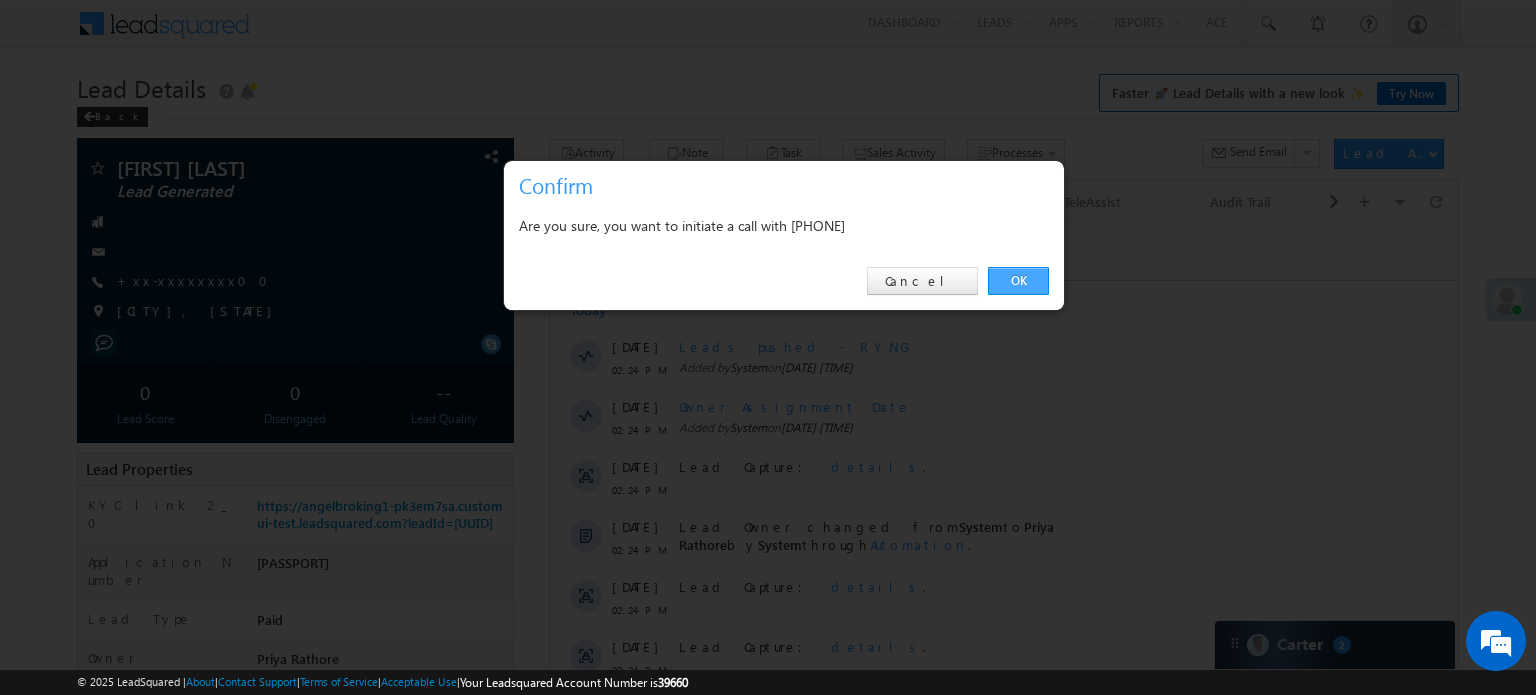 click on "OK" at bounding box center (1018, 281) 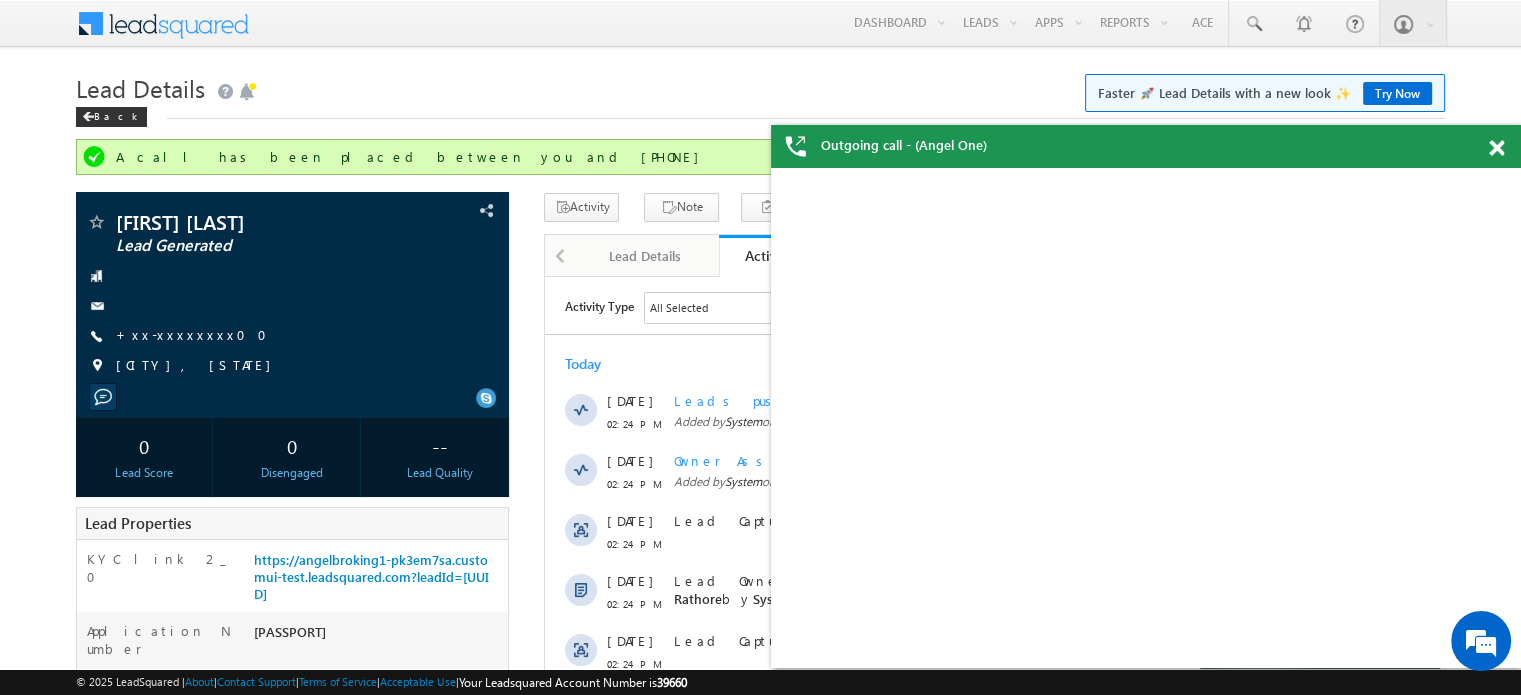 scroll, scrollTop: 0, scrollLeft: 0, axis: both 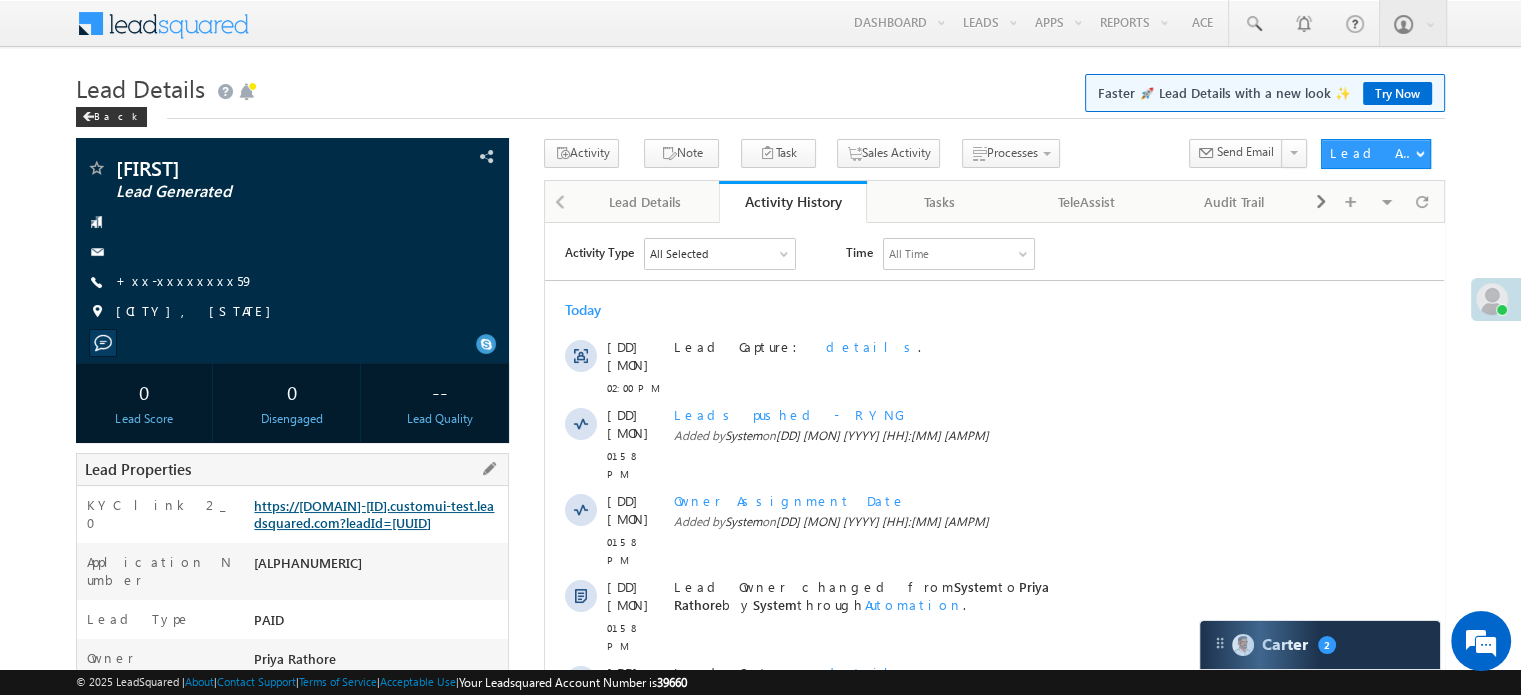 click on "https://angelbroking1-pk3em7sa.customui-test.leadsquared.com?leadId=c4bd463e-f7ab-4192-afc1-92bf1a0e619c" at bounding box center [374, 514] 